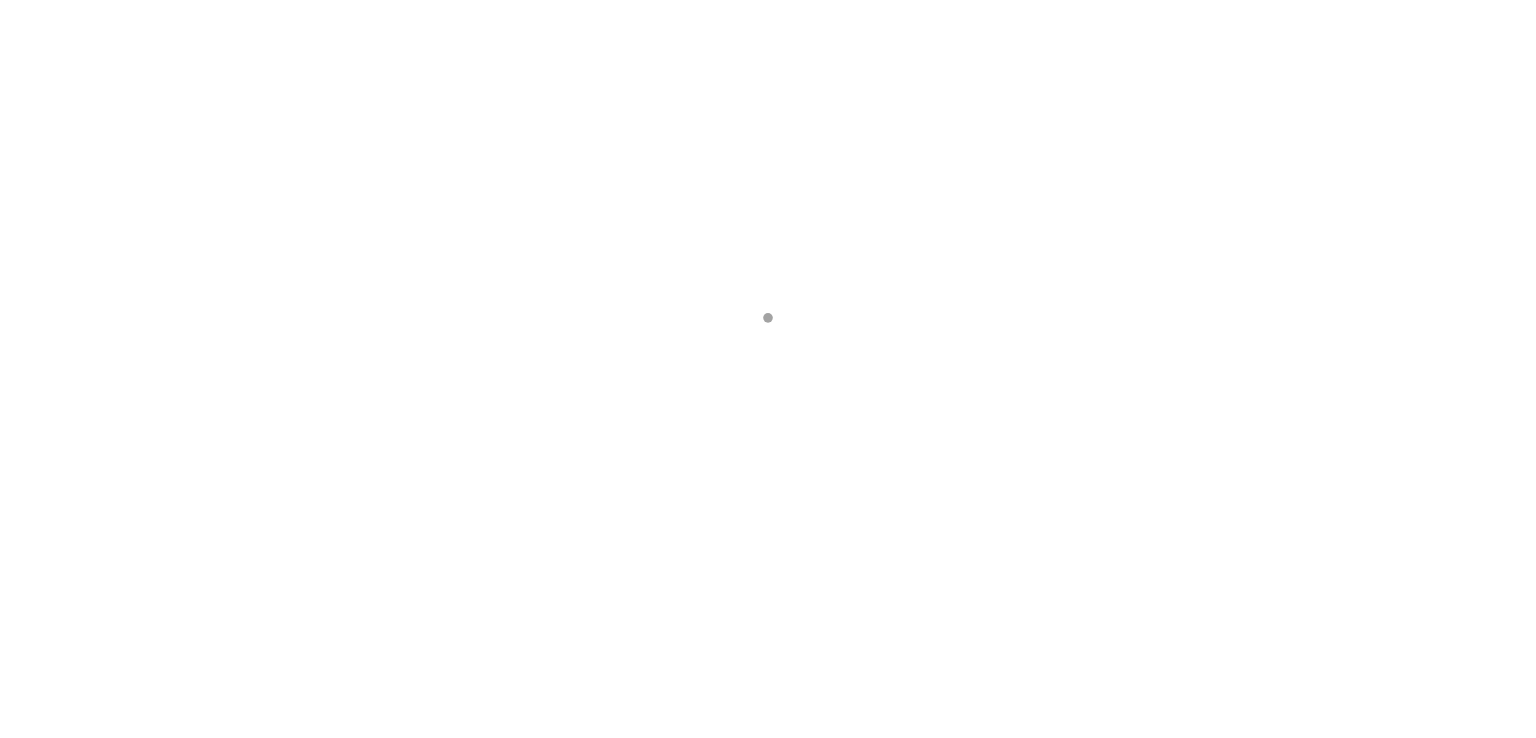scroll, scrollTop: 0, scrollLeft: 0, axis: both 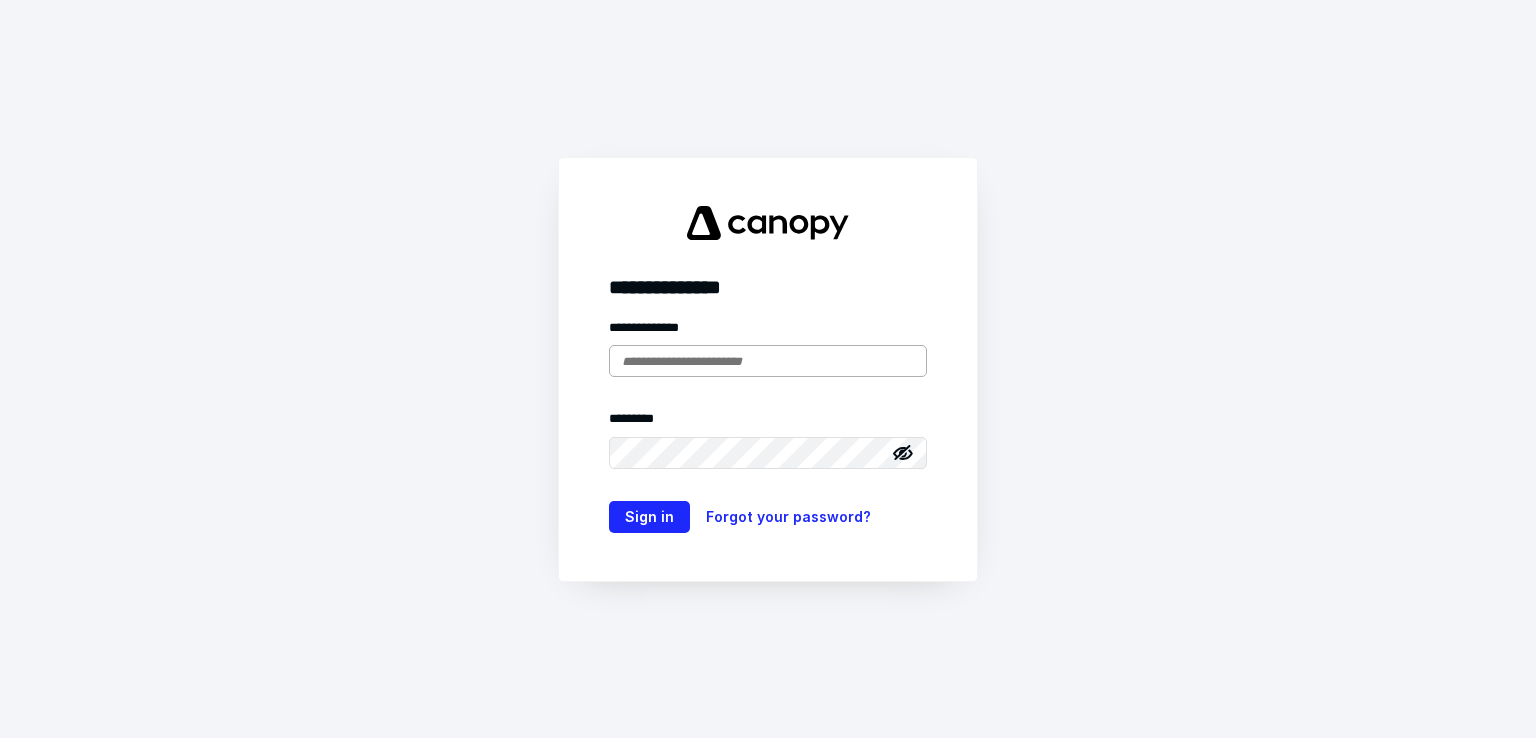 click at bounding box center [768, 361] 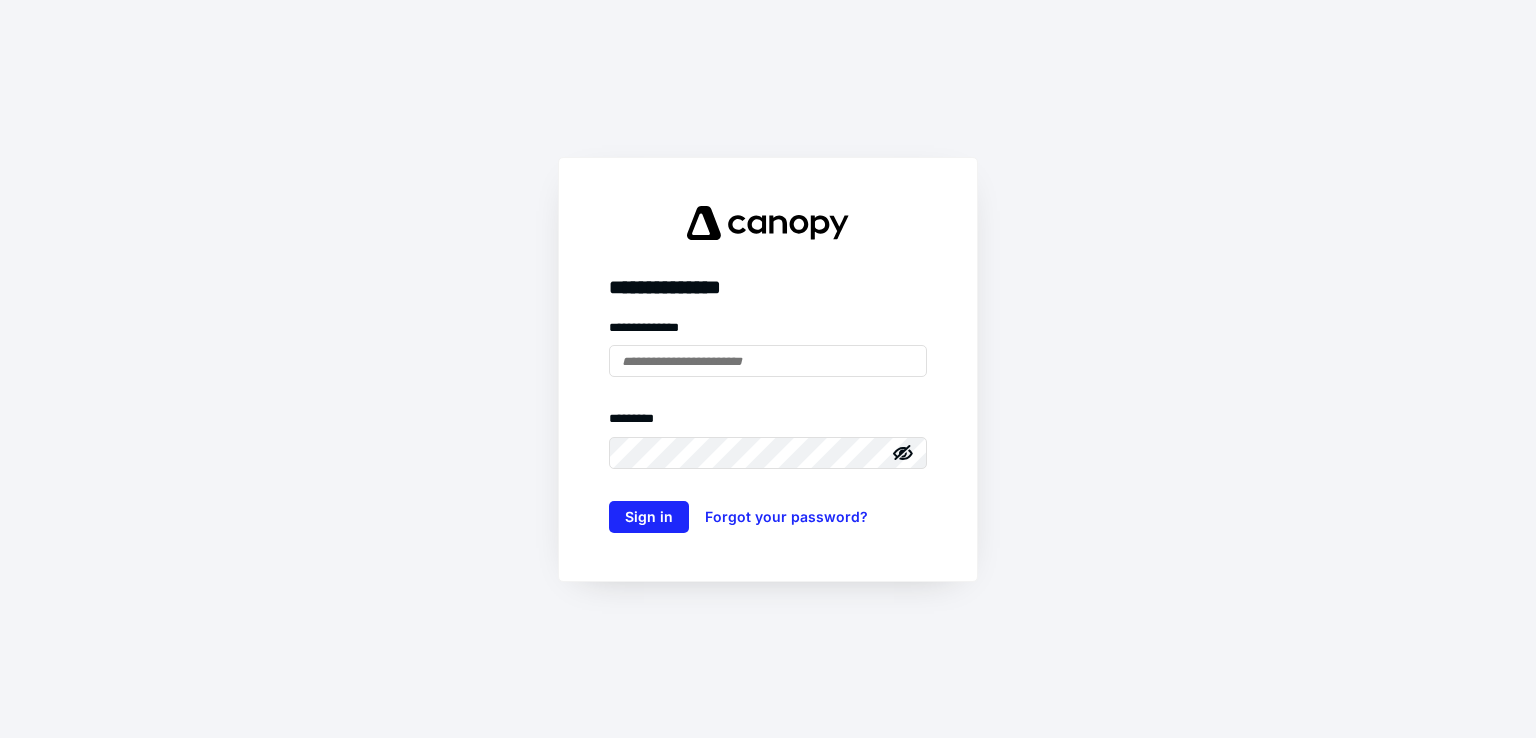 scroll, scrollTop: 0, scrollLeft: 0, axis: both 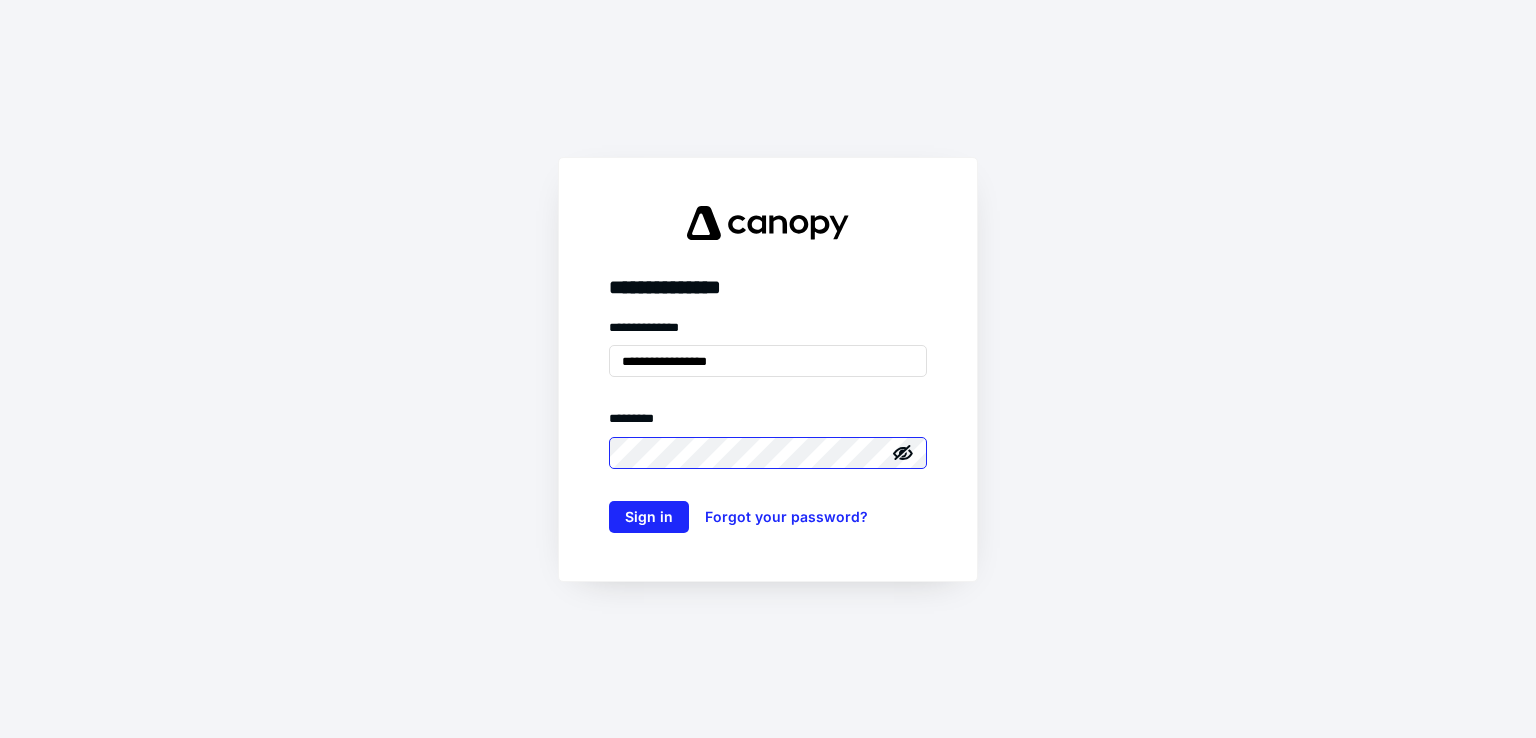 click on "Sign in" at bounding box center (649, 517) 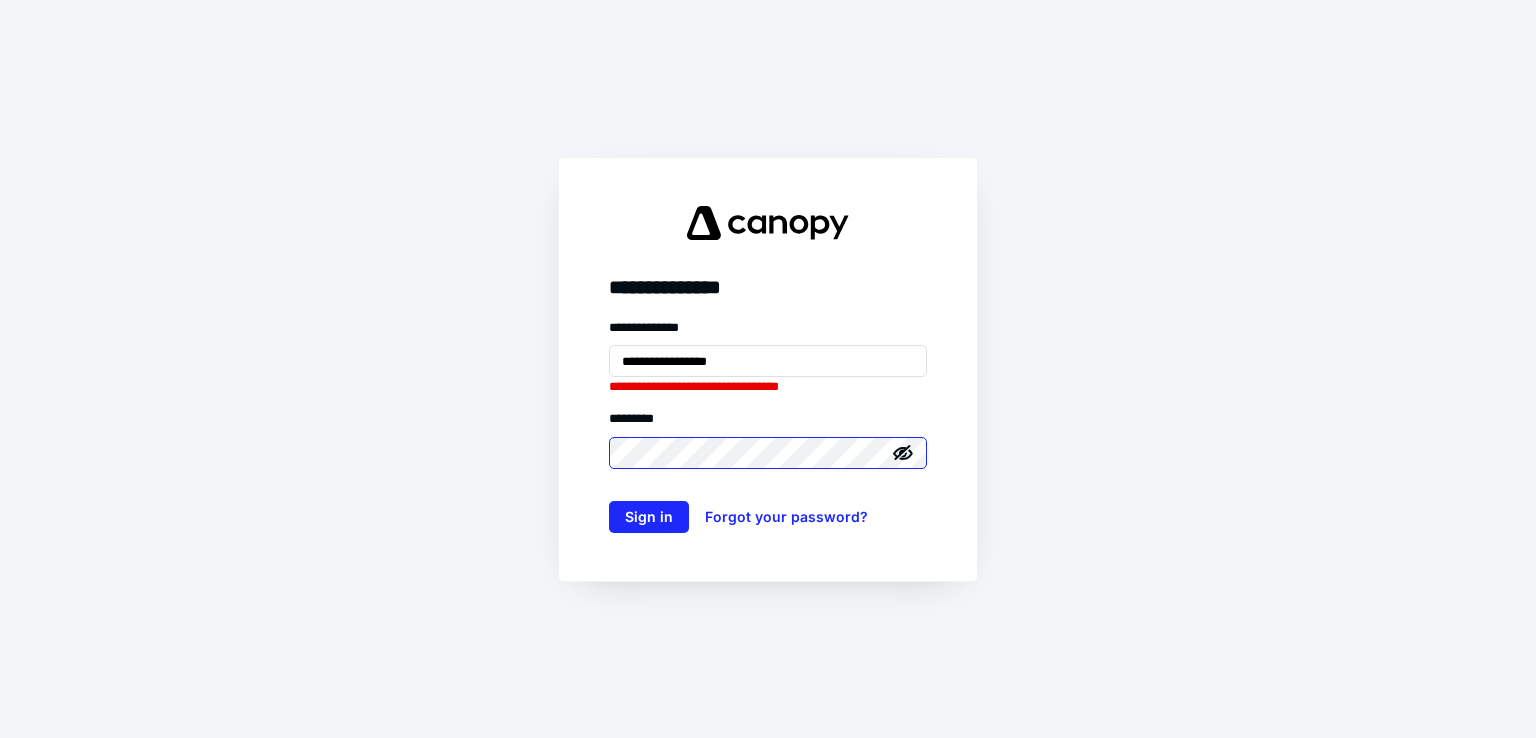 click on "Sign in" at bounding box center (649, 517) 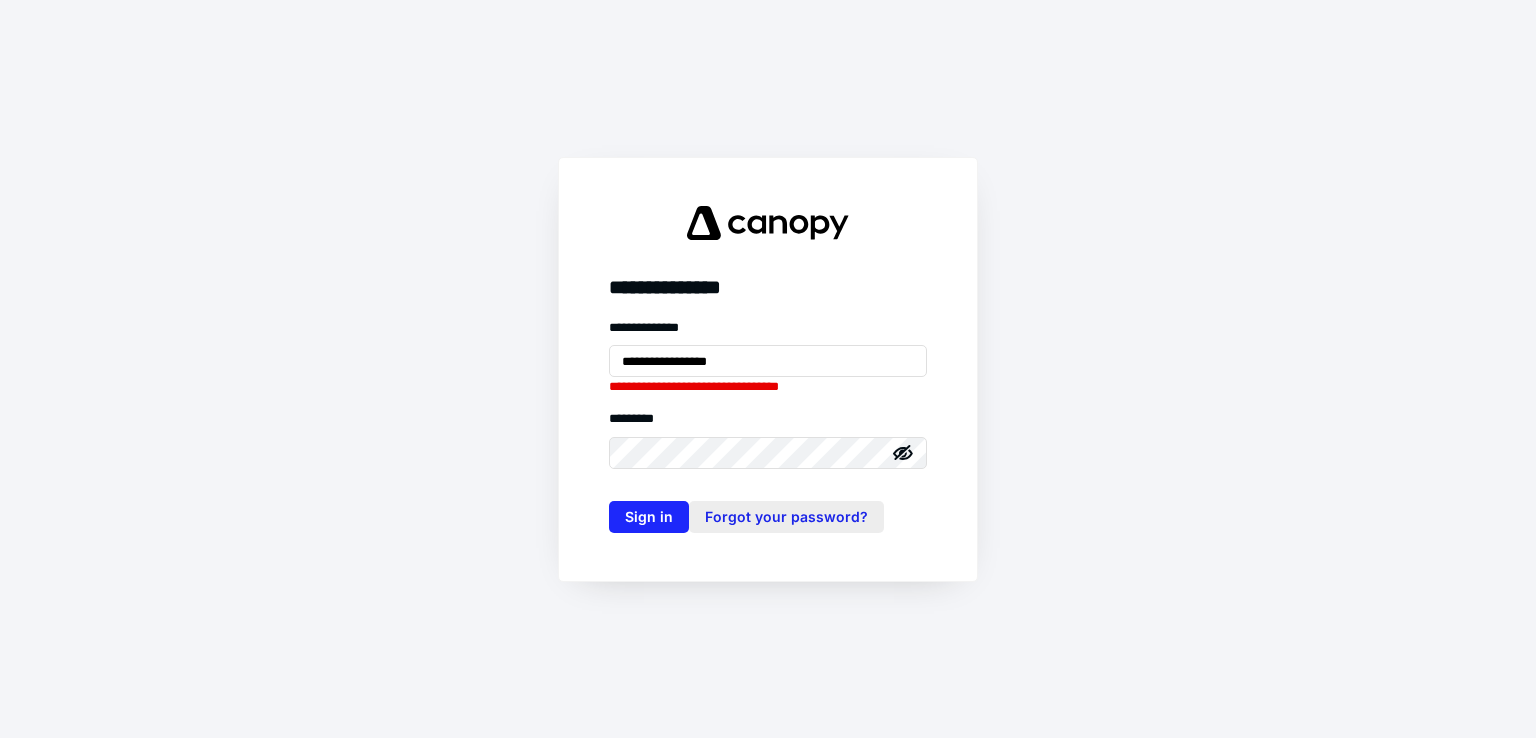 click on "Forgot your password?" at bounding box center (786, 517) 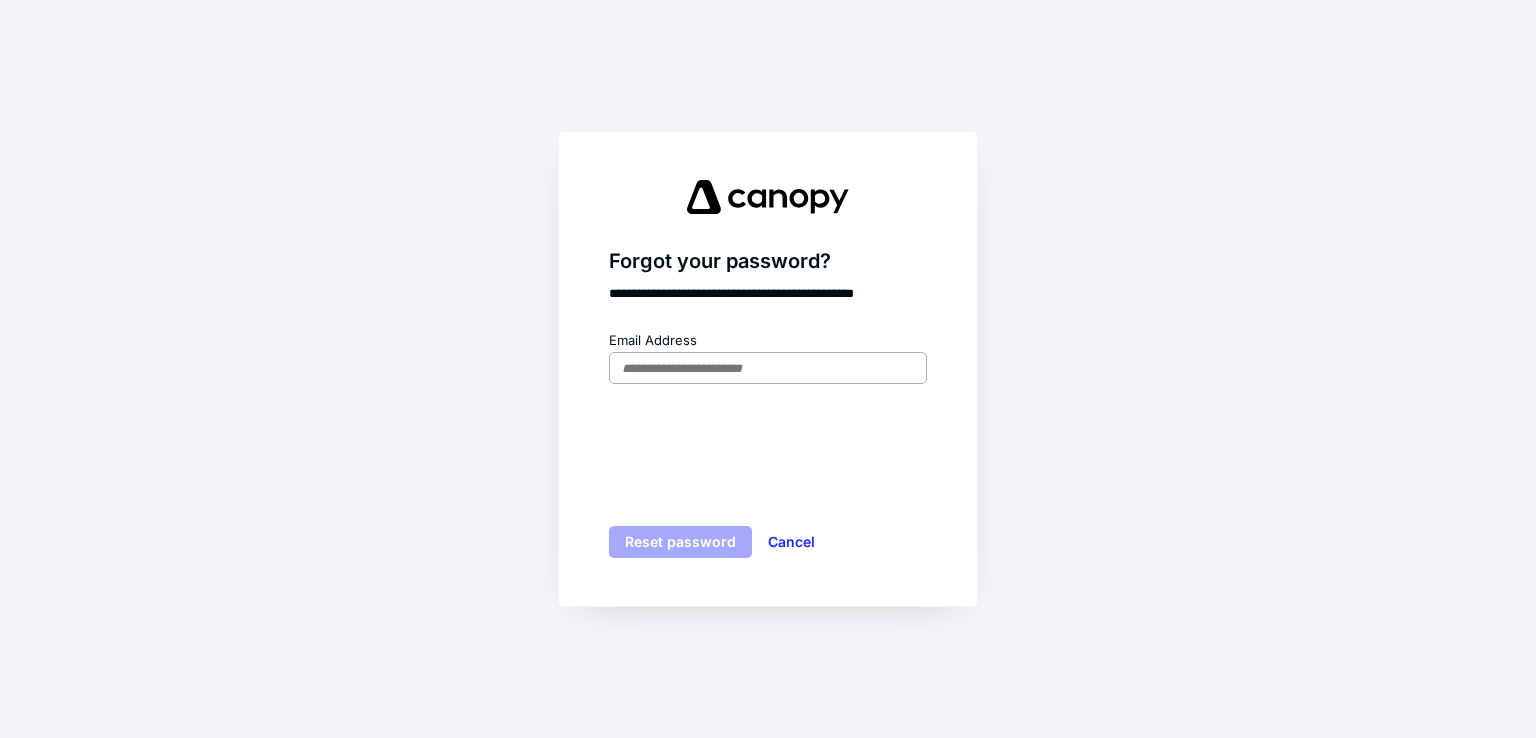 click at bounding box center [768, 368] 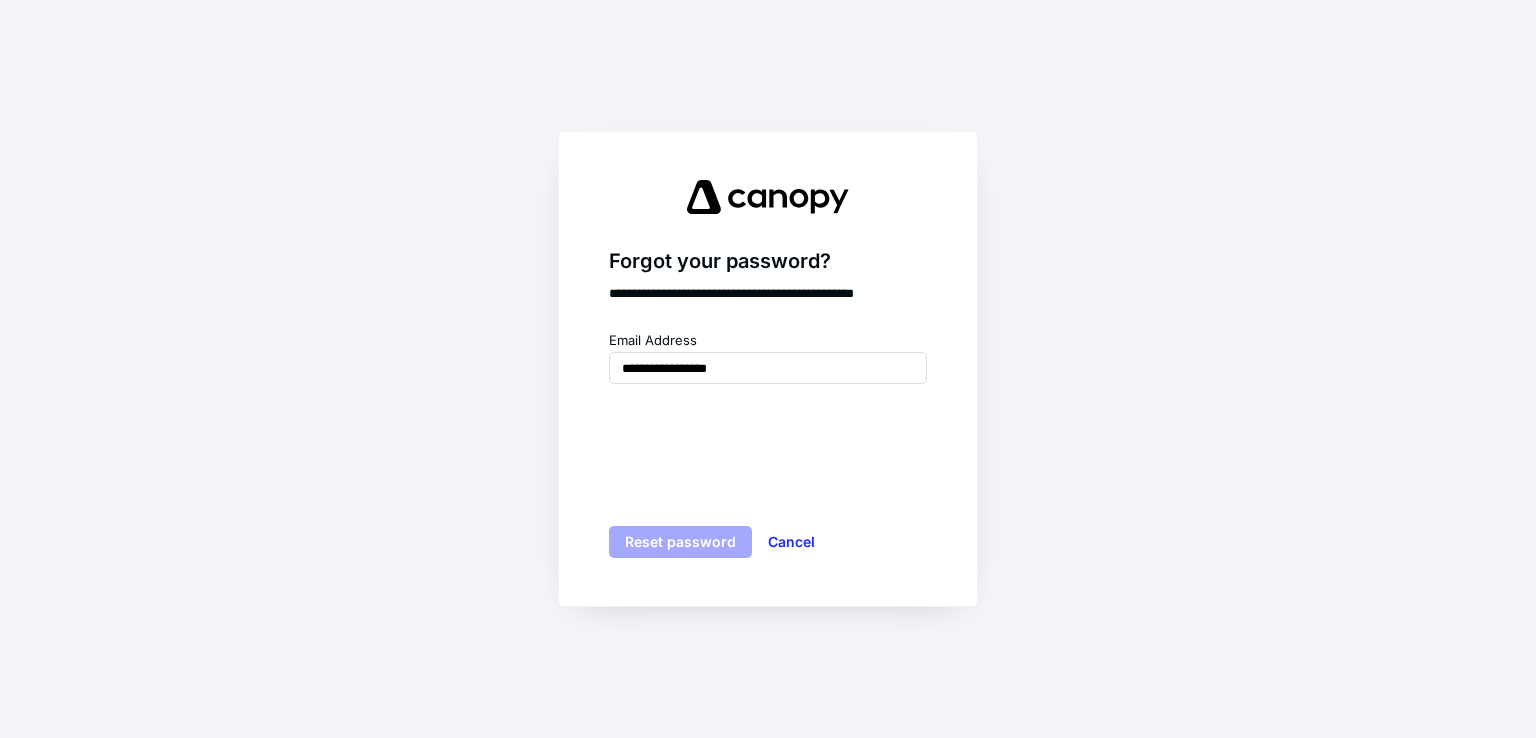 type on "**********" 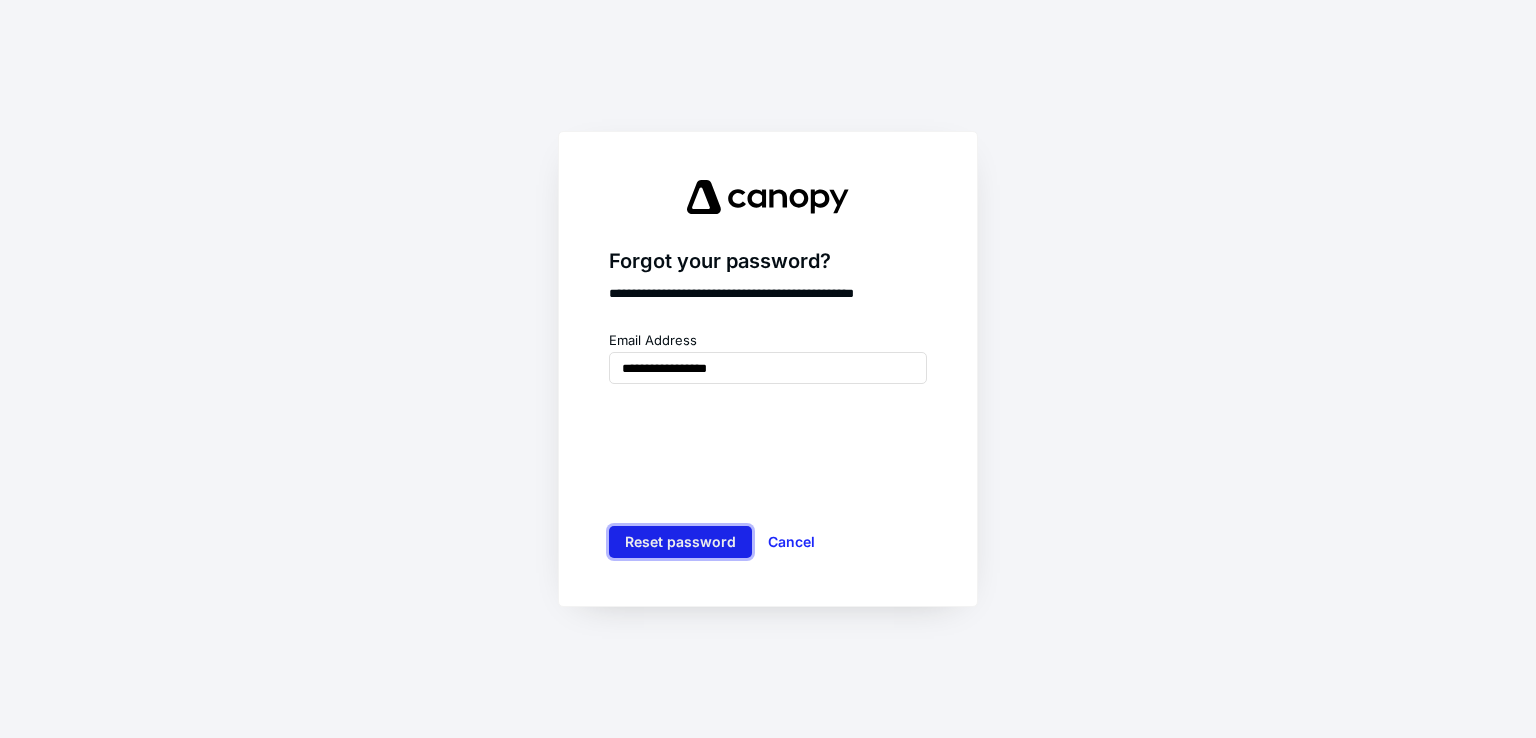 click on "Reset password" at bounding box center [680, 542] 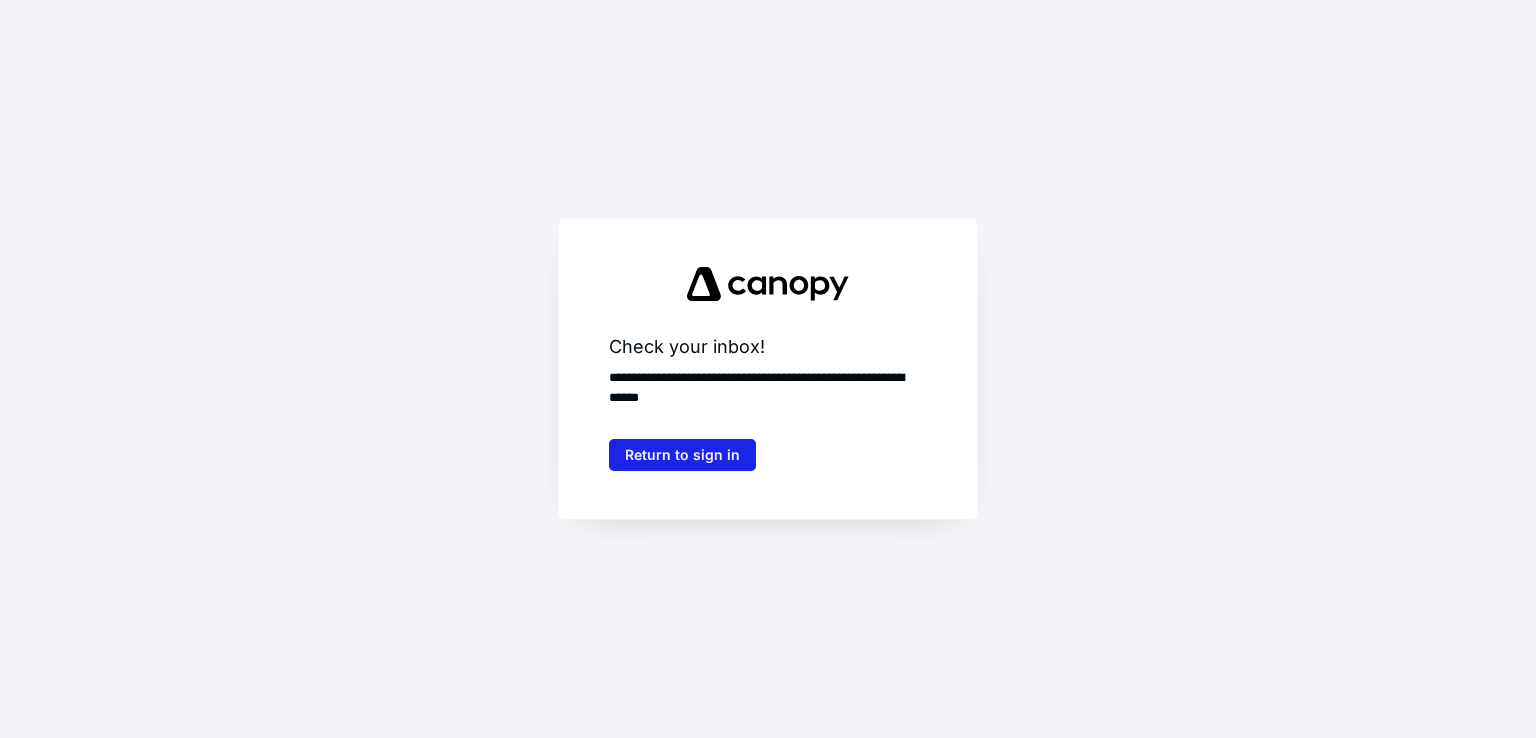 click on "Return to sign in" at bounding box center [682, 455] 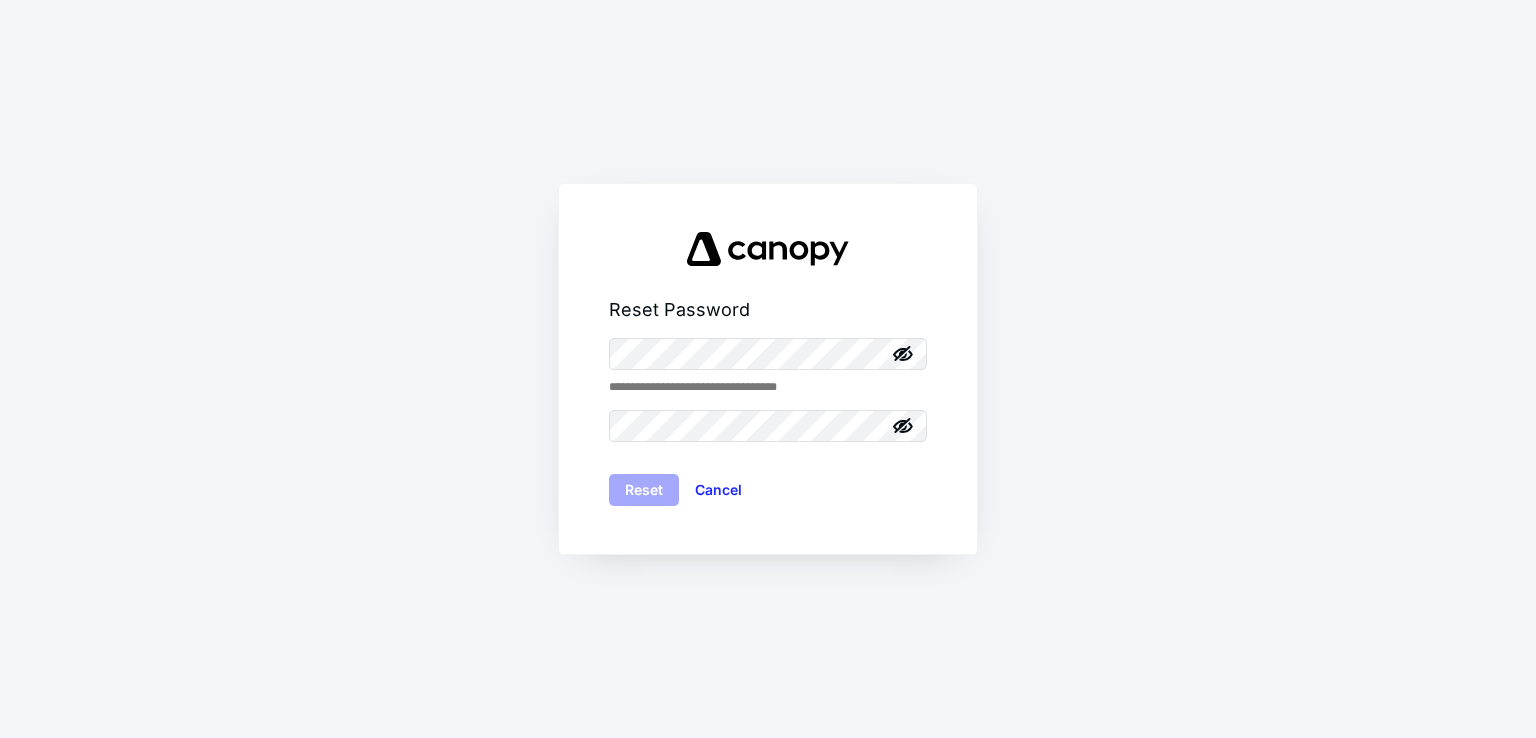 scroll, scrollTop: 0, scrollLeft: 0, axis: both 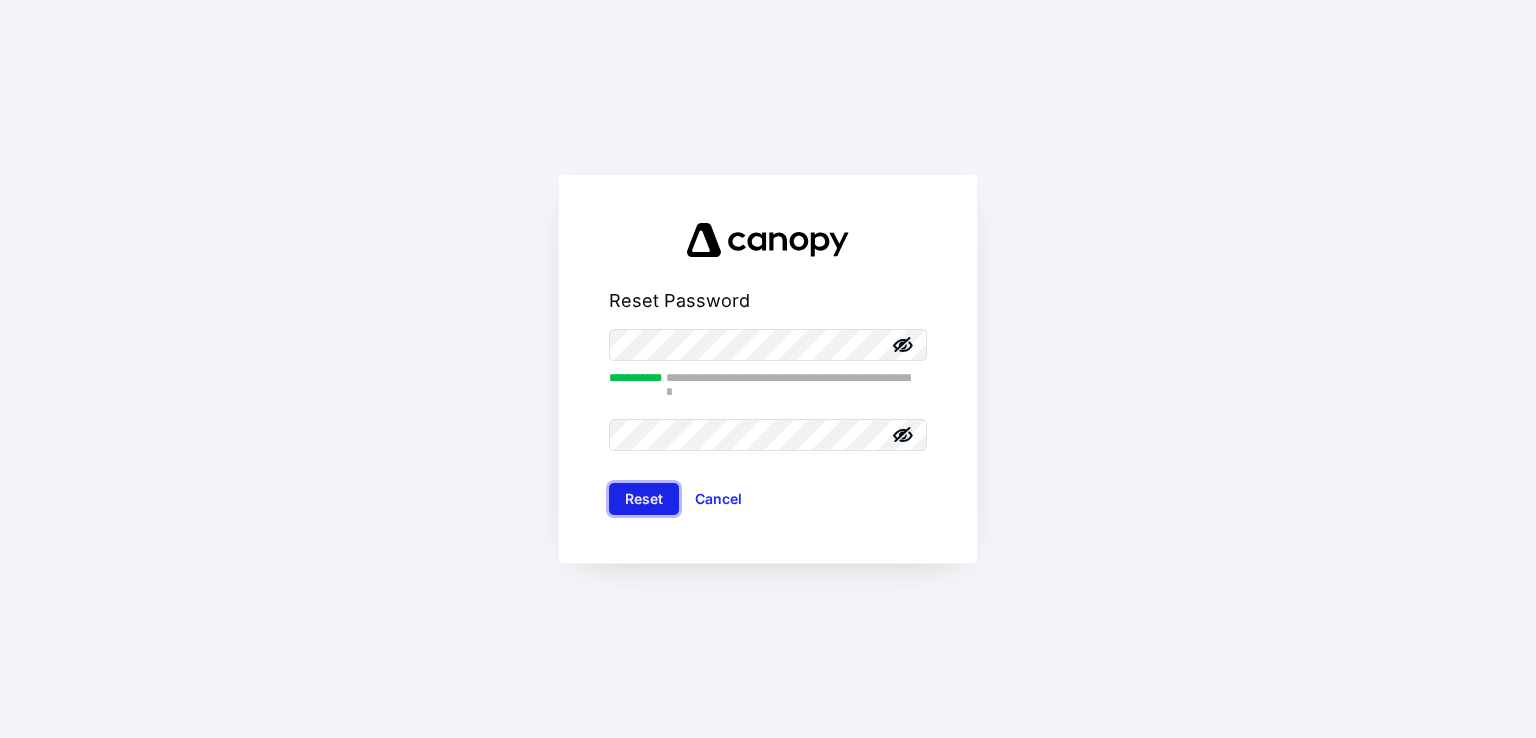 click on "Reset" at bounding box center [644, 499] 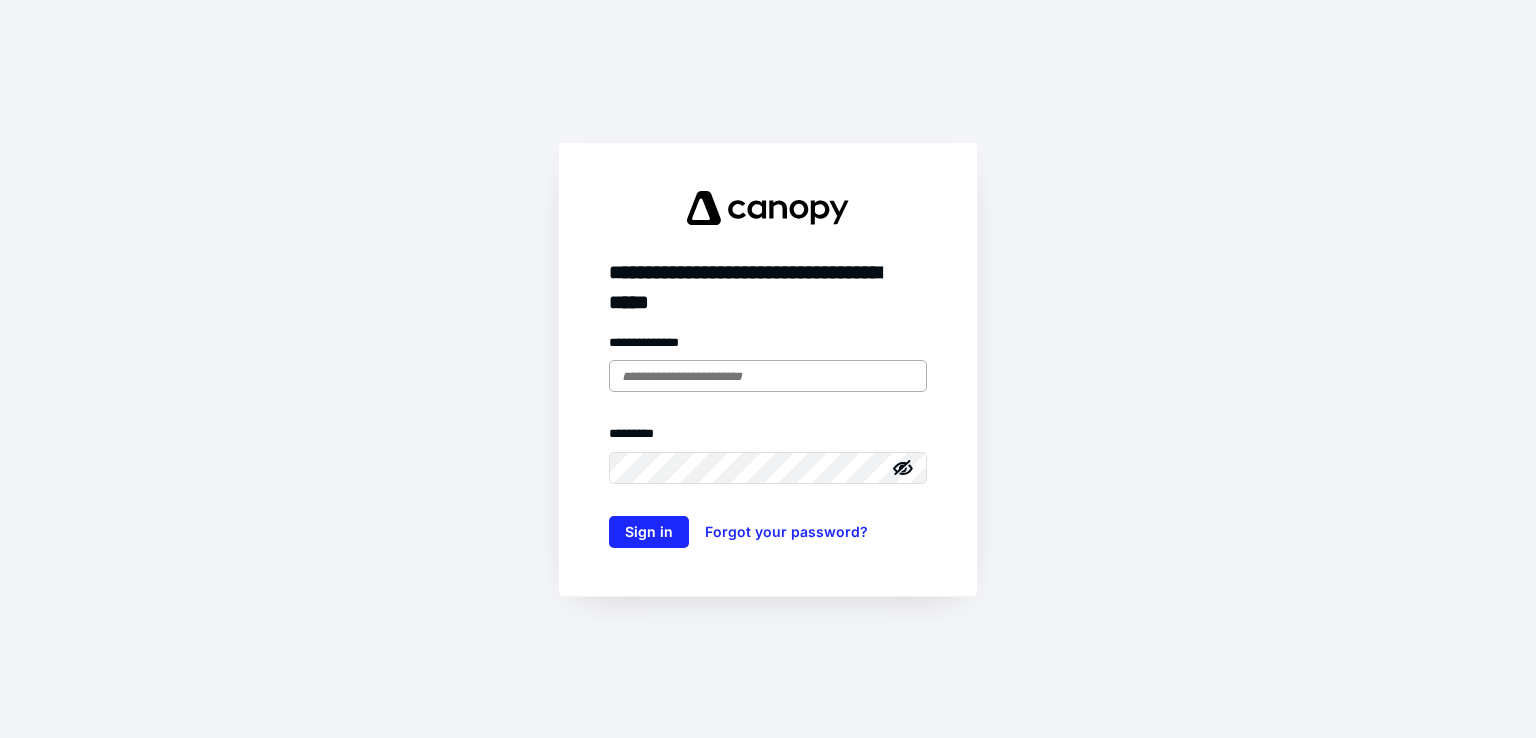click at bounding box center [768, 376] 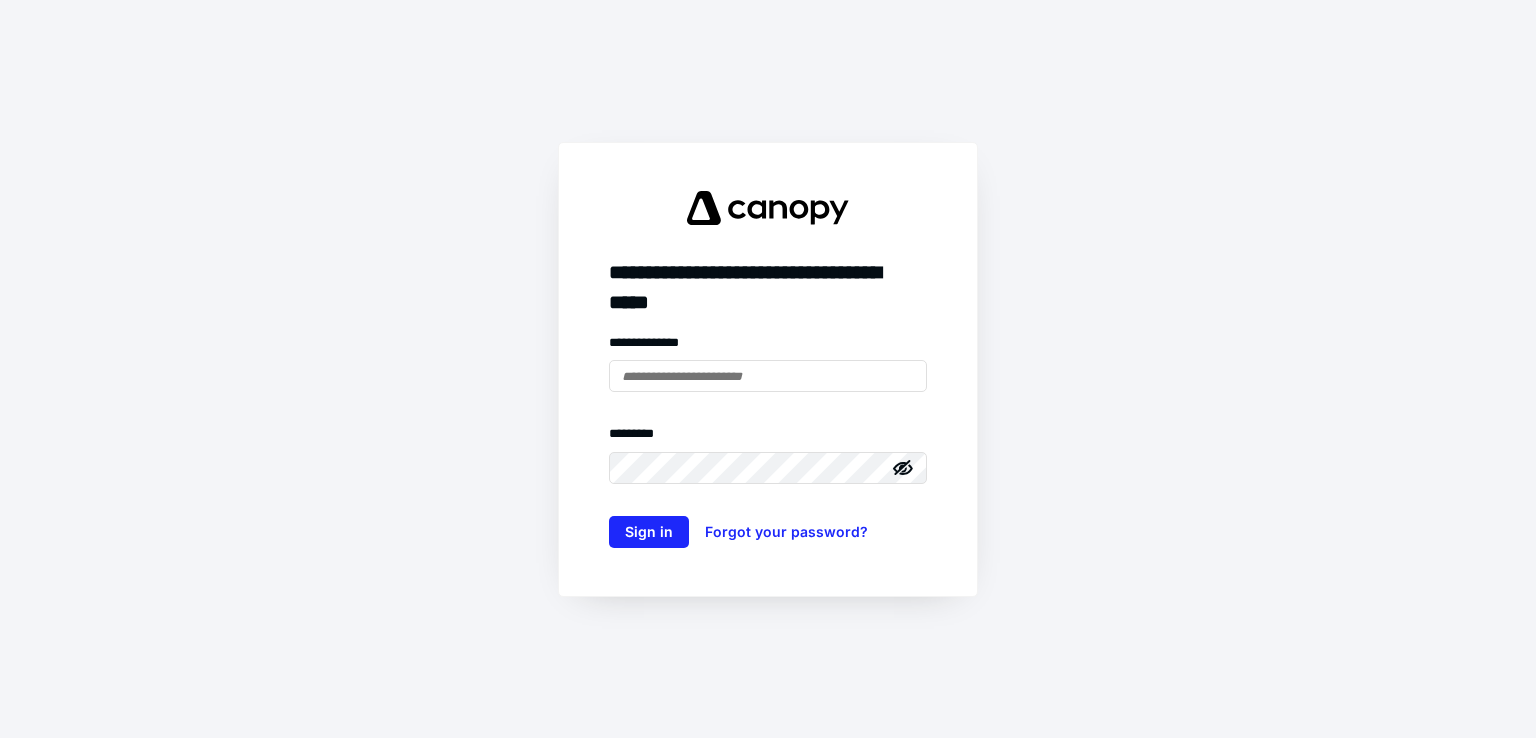 type on "**********" 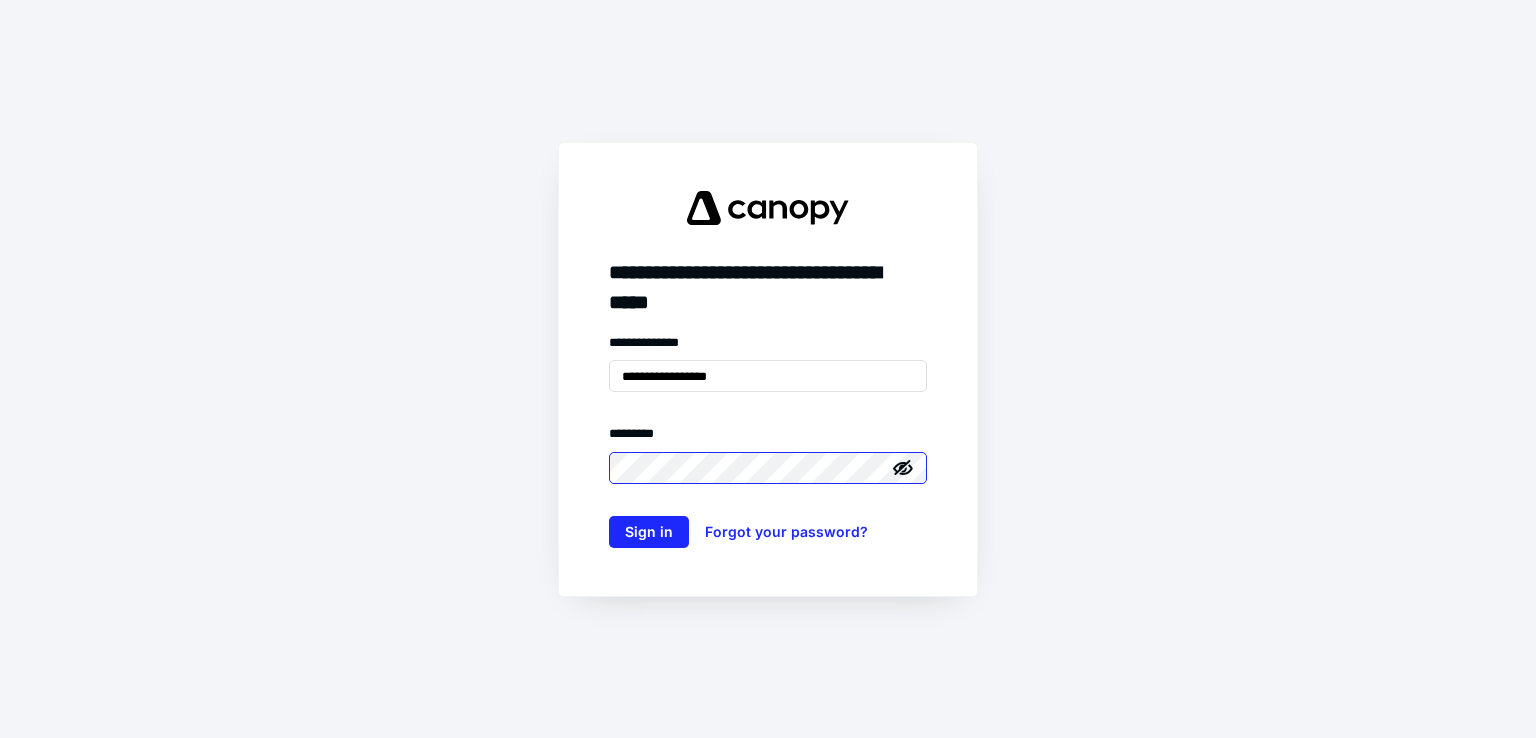 click on "Sign in" at bounding box center (649, 532) 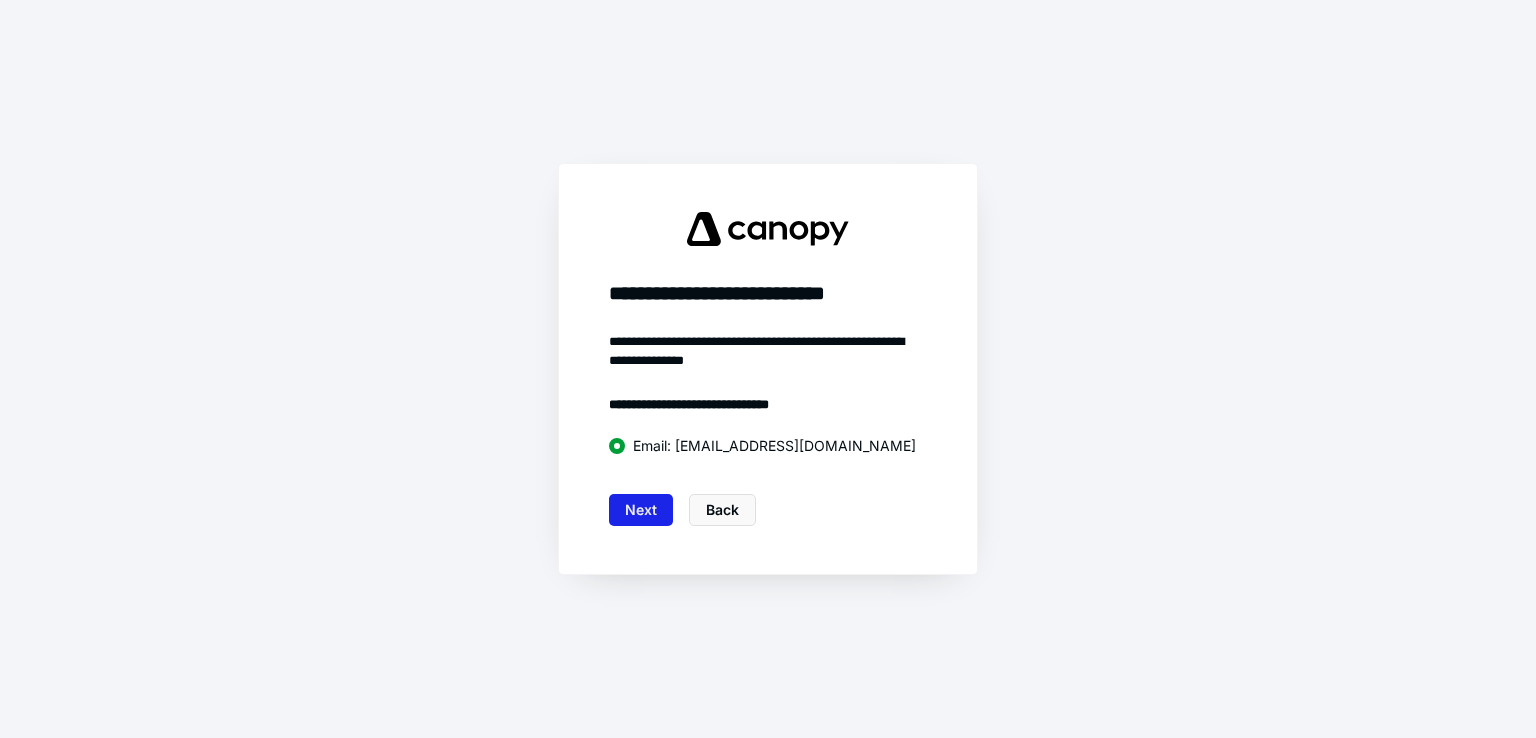 click on "Next" at bounding box center (641, 510) 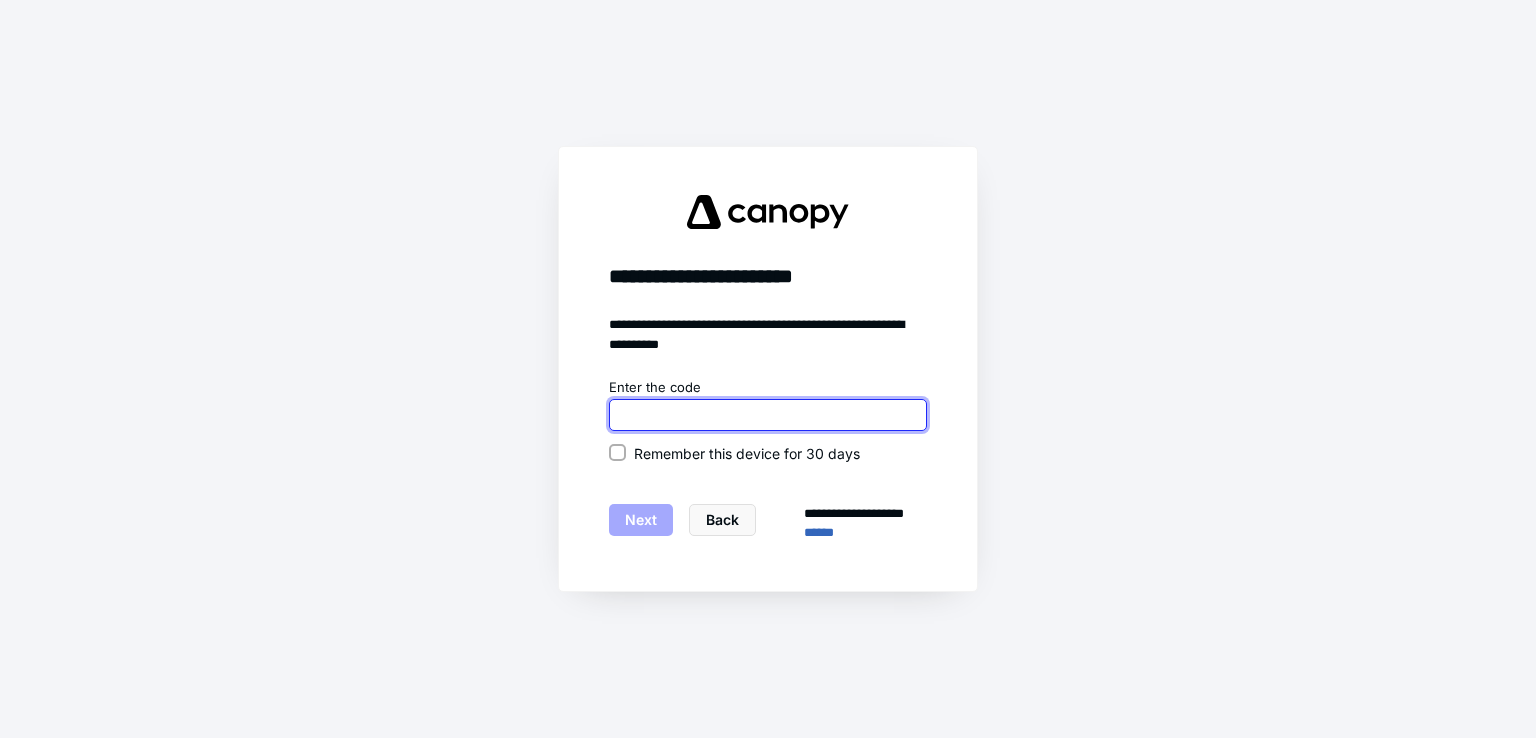 click at bounding box center (768, 415) 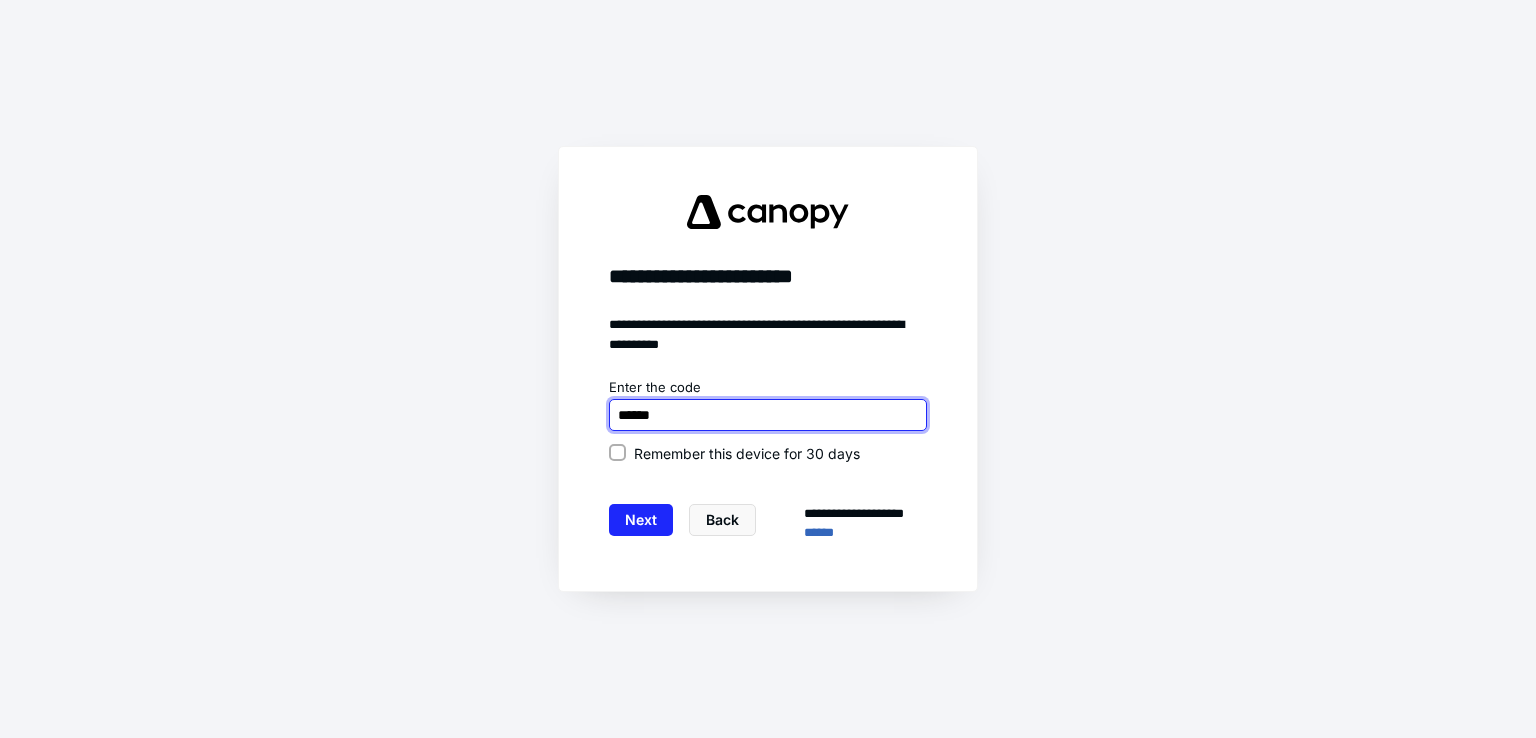 type on "******" 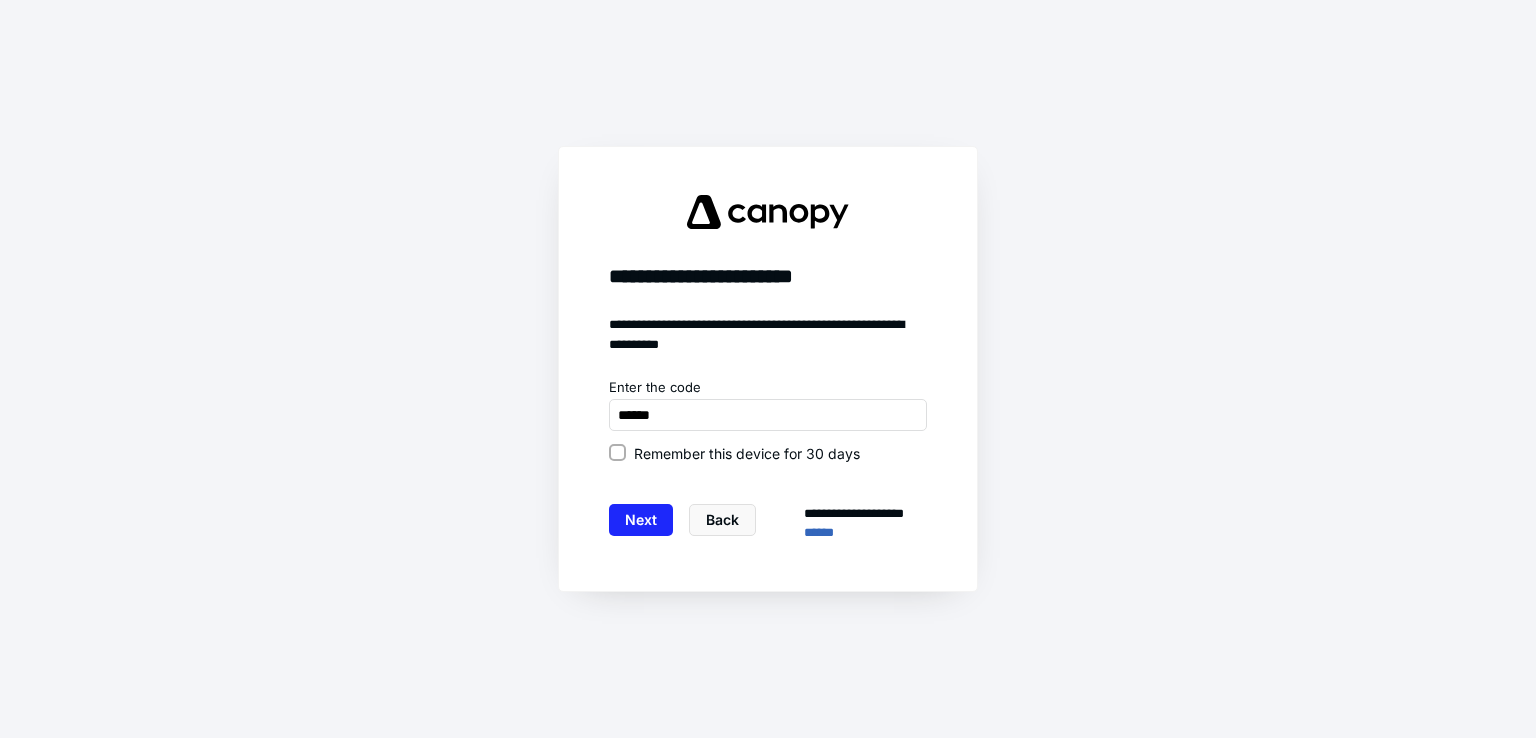 click 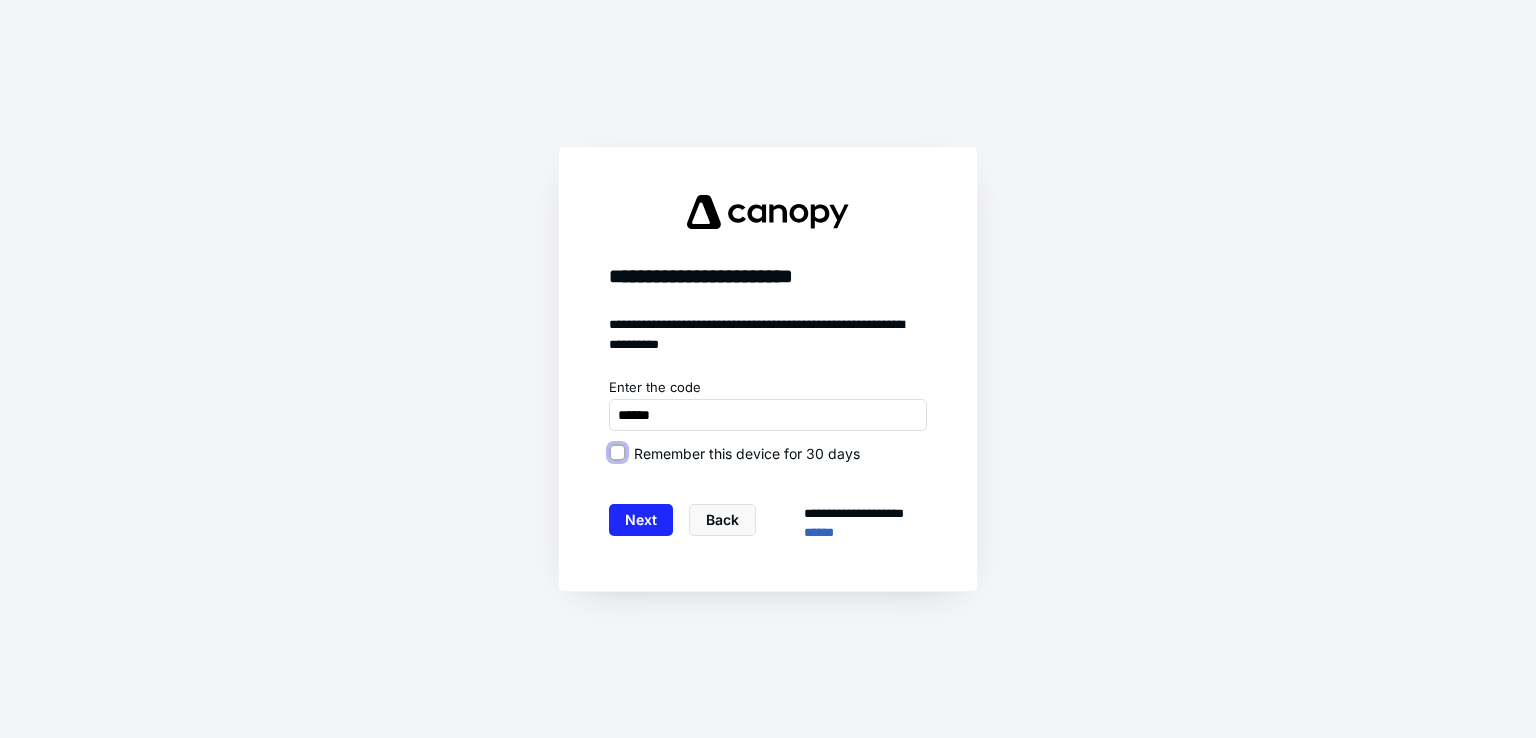 click on "Remember this device for 30 days" at bounding box center (617, 453) 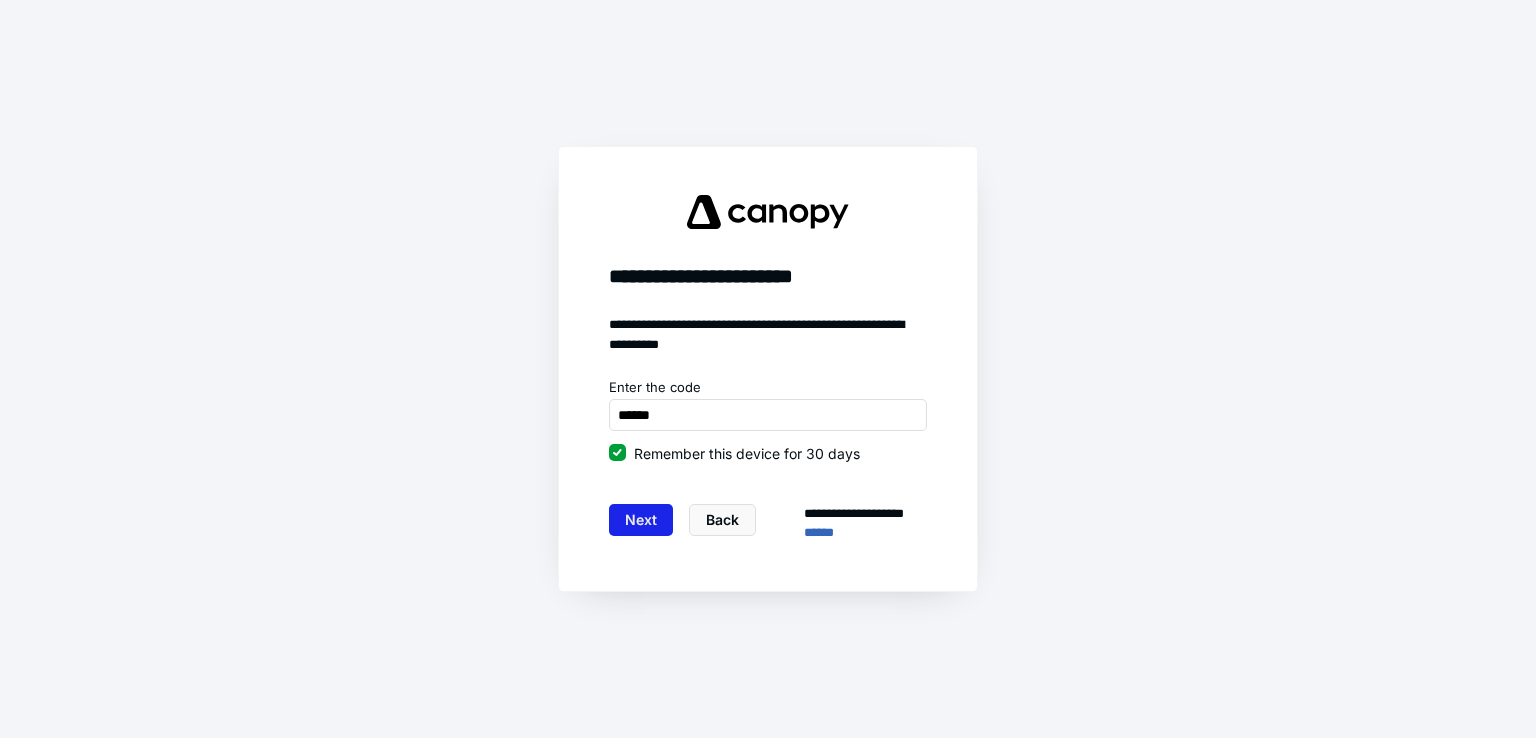 click on "Next" at bounding box center [641, 520] 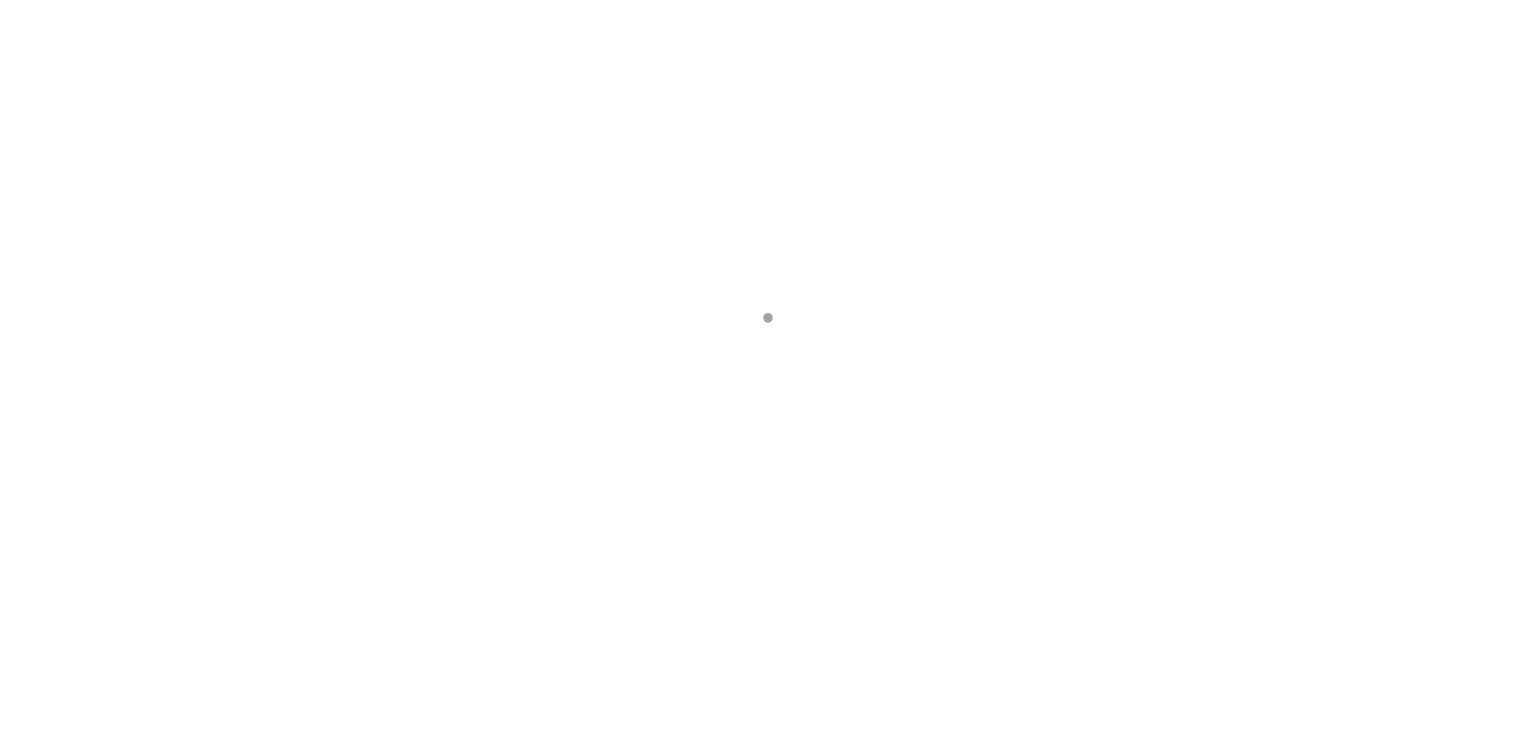 scroll, scrollTop: 0, scrollLeft: 0, axis: both 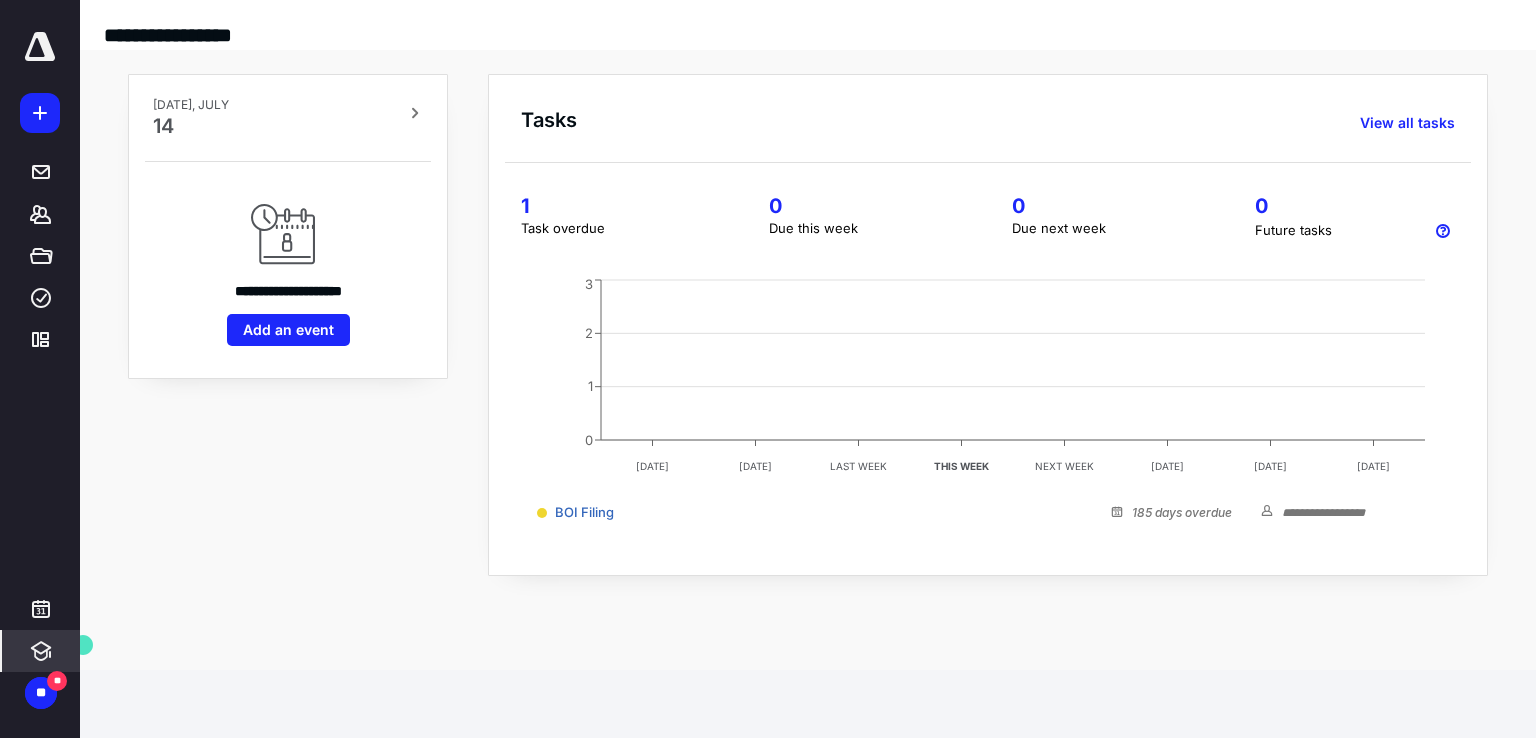 click 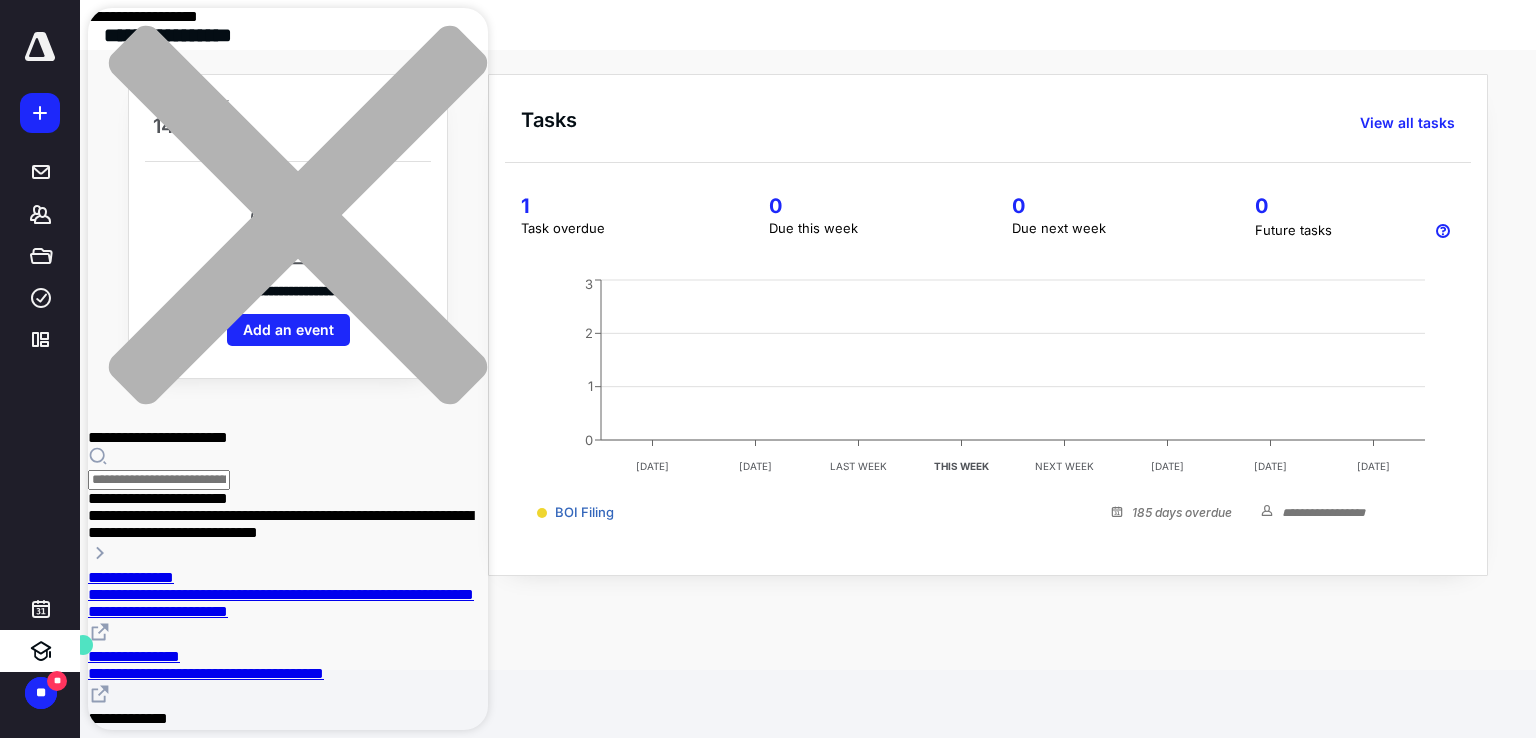 click on "**********" at bounding box center [134, 656] 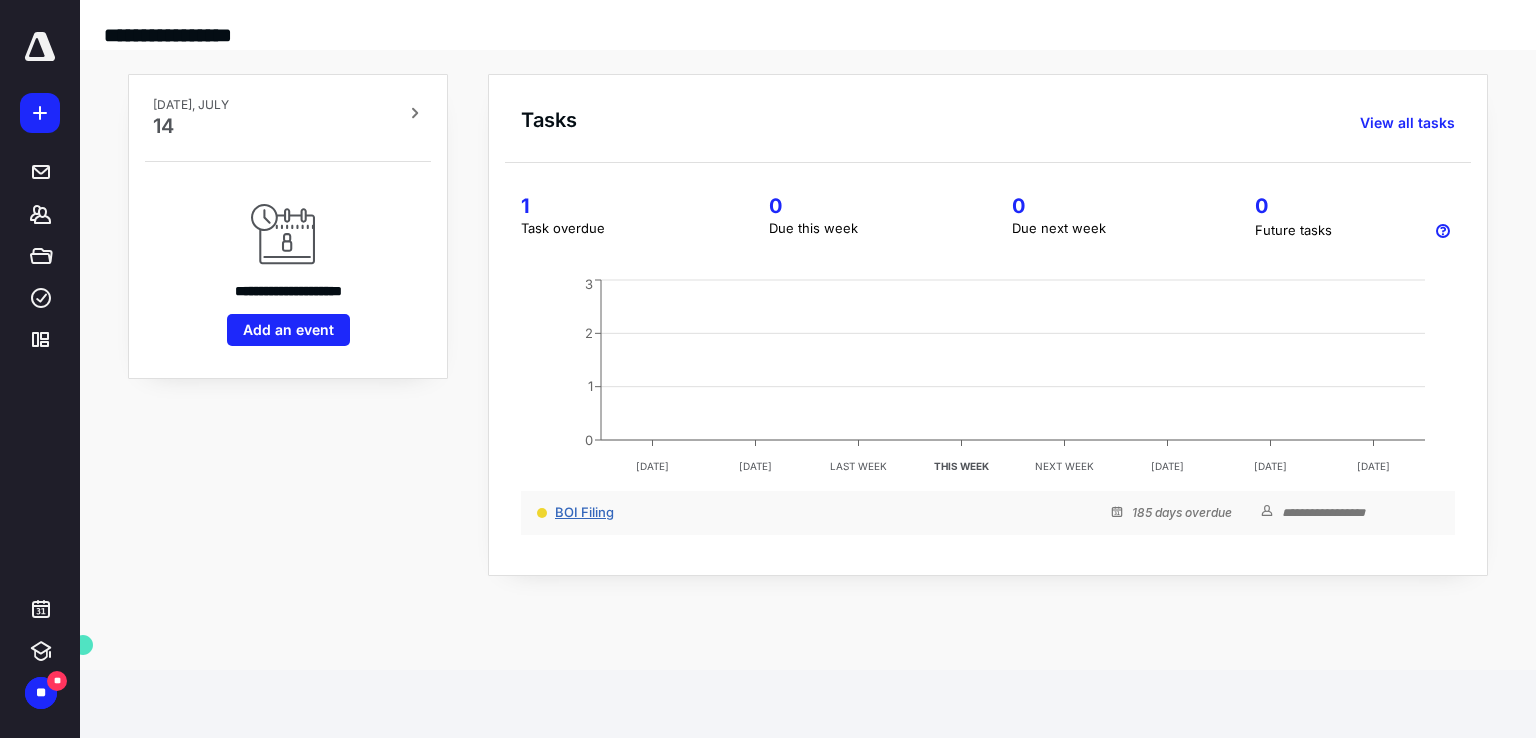 click on "BOI Filing" at bounding box center [584, 512] 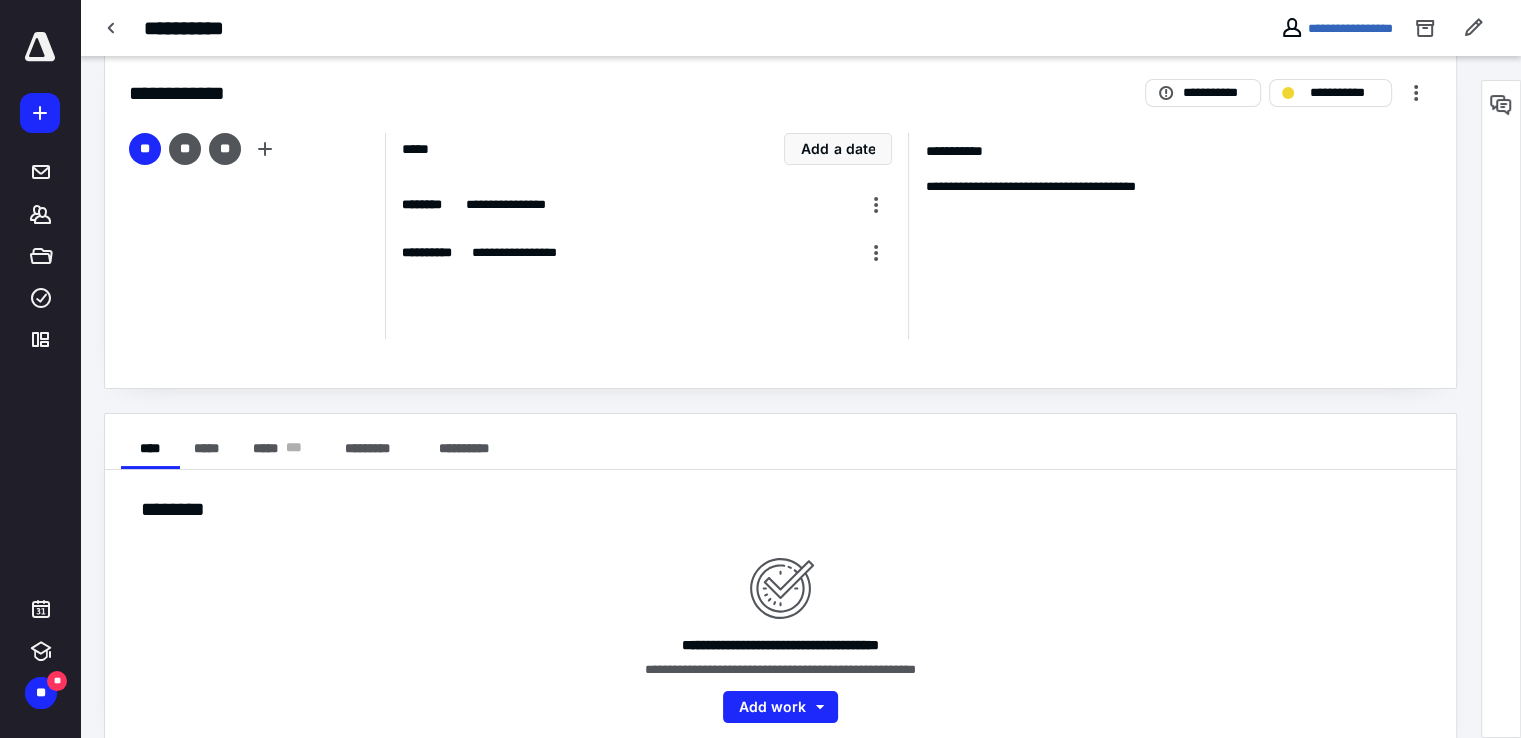 scroll, scrollTop: 0, scrollLeft: 0, axis: both 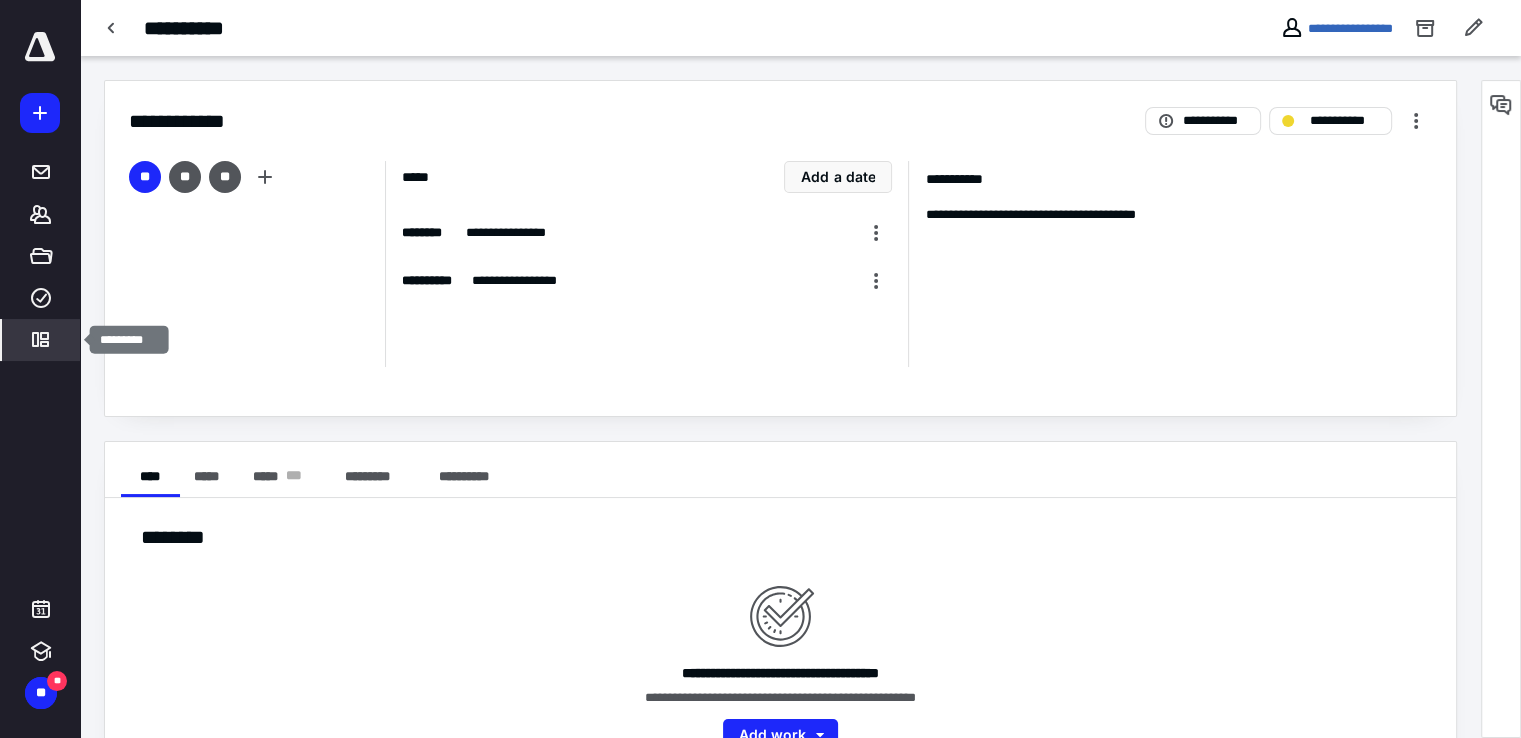 click 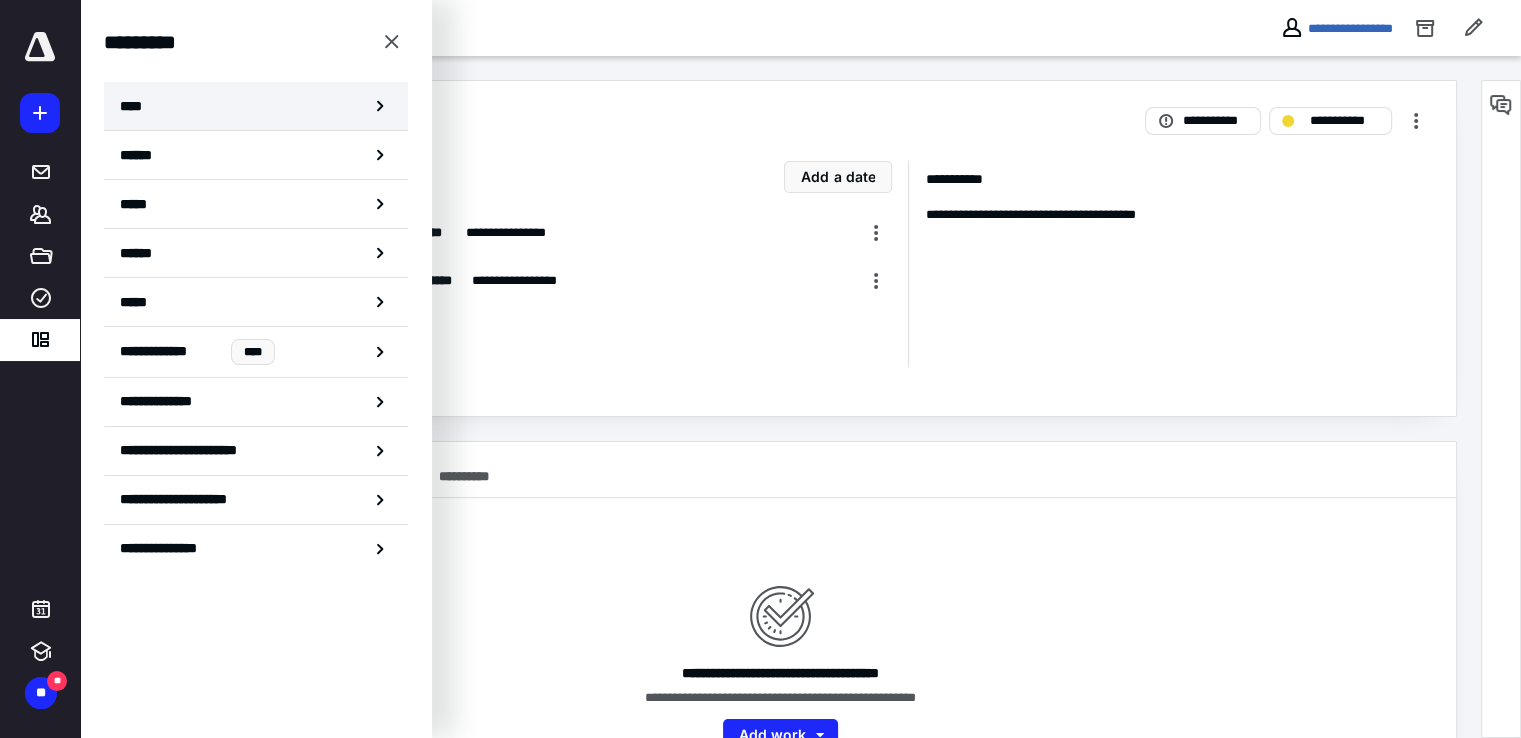 click on "****" at bounding box center [256, 106] 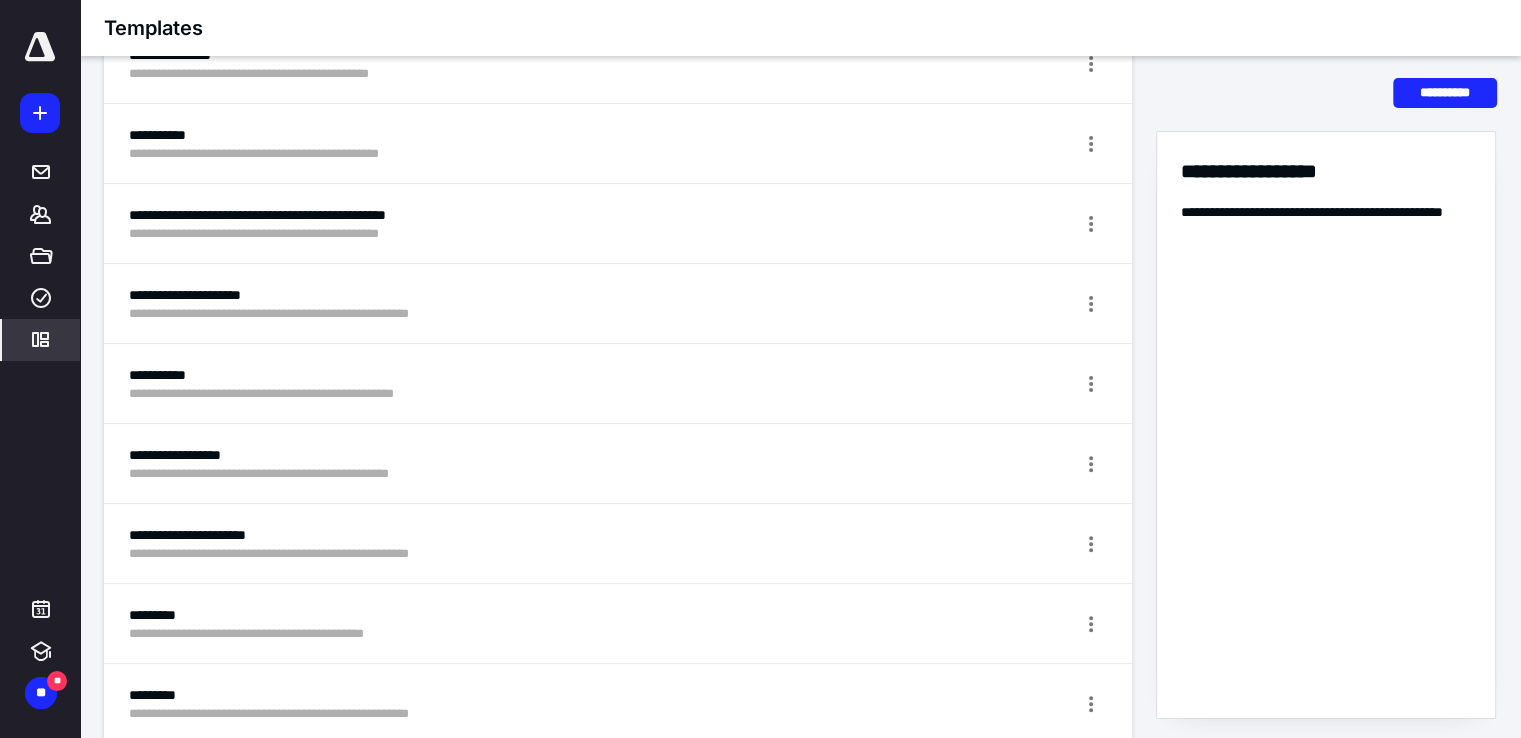 scroll, scrollTop: 520, scrollLeft: 0, axis: vertical 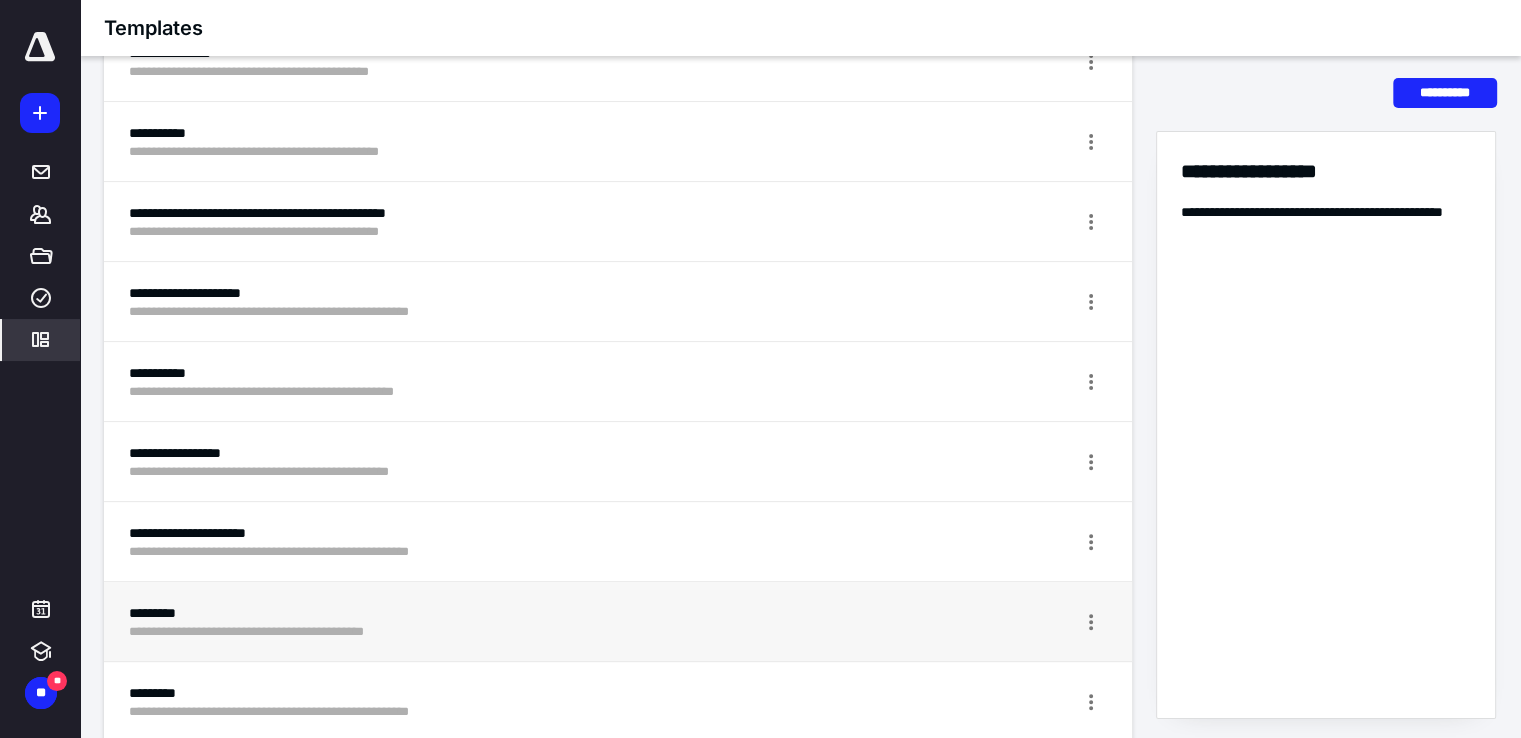 click on "**********" at bounding box center [543, 632] 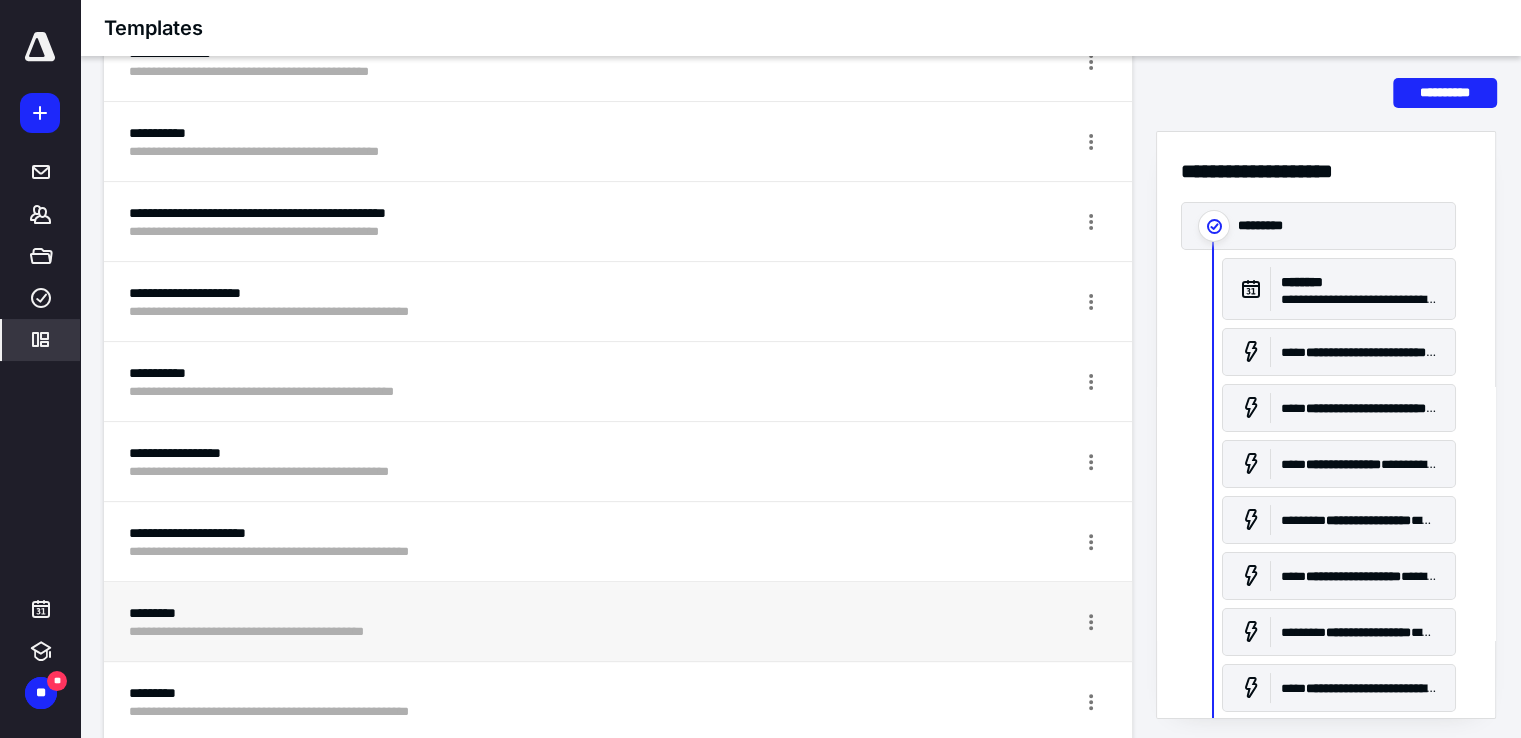 click on "**********" at bounding box center (543, 632) 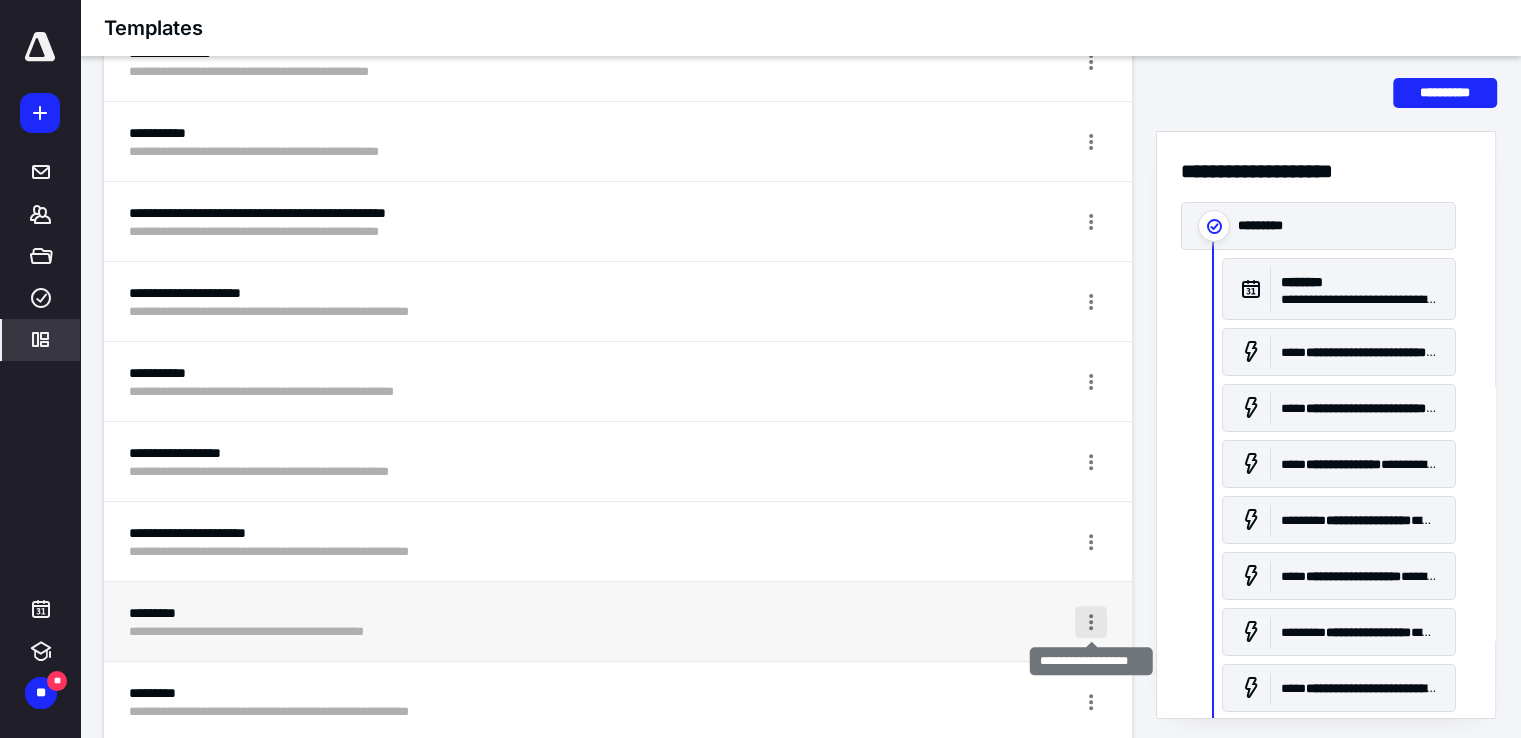 click at bounding box center [1091, 622] 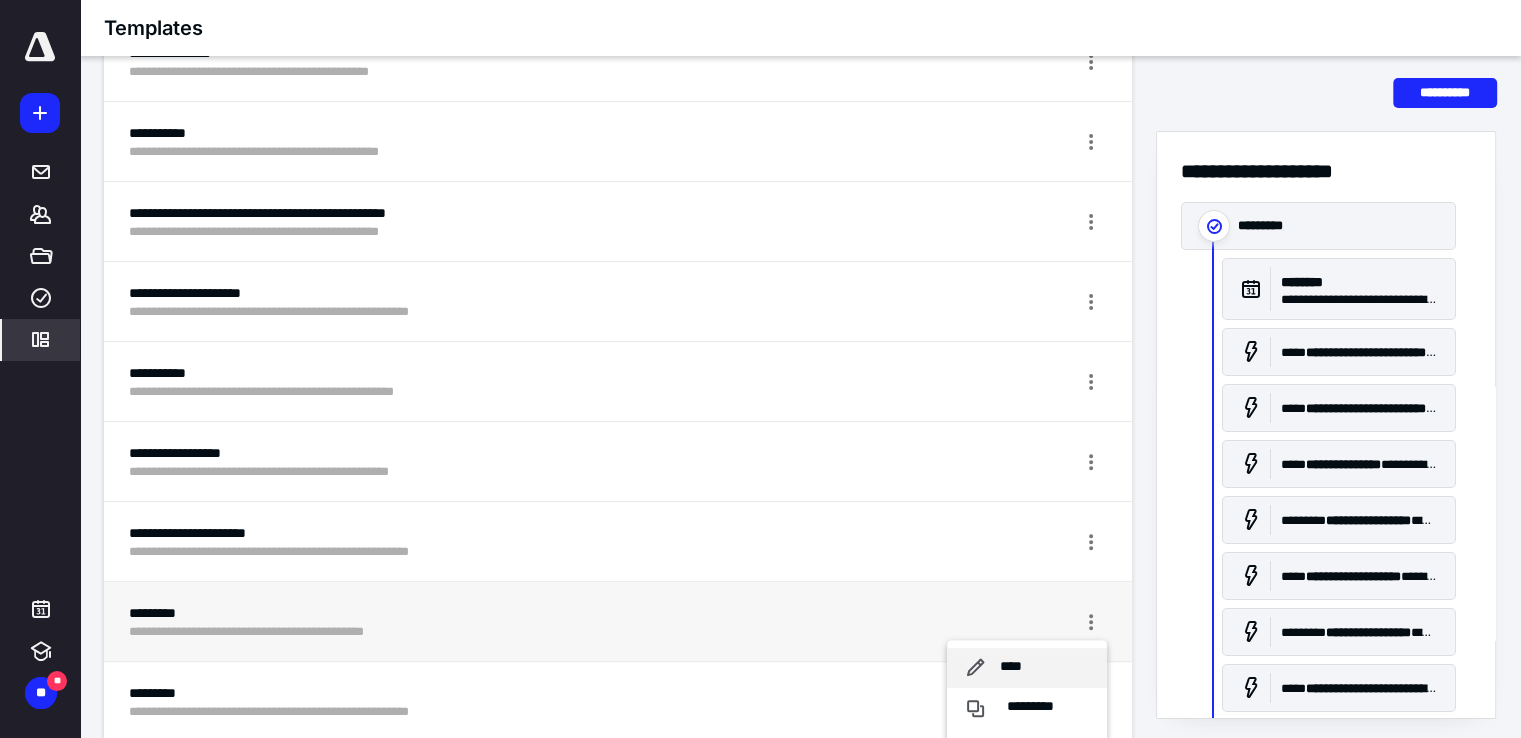 click on "****" at bounding box center [1011, 667] 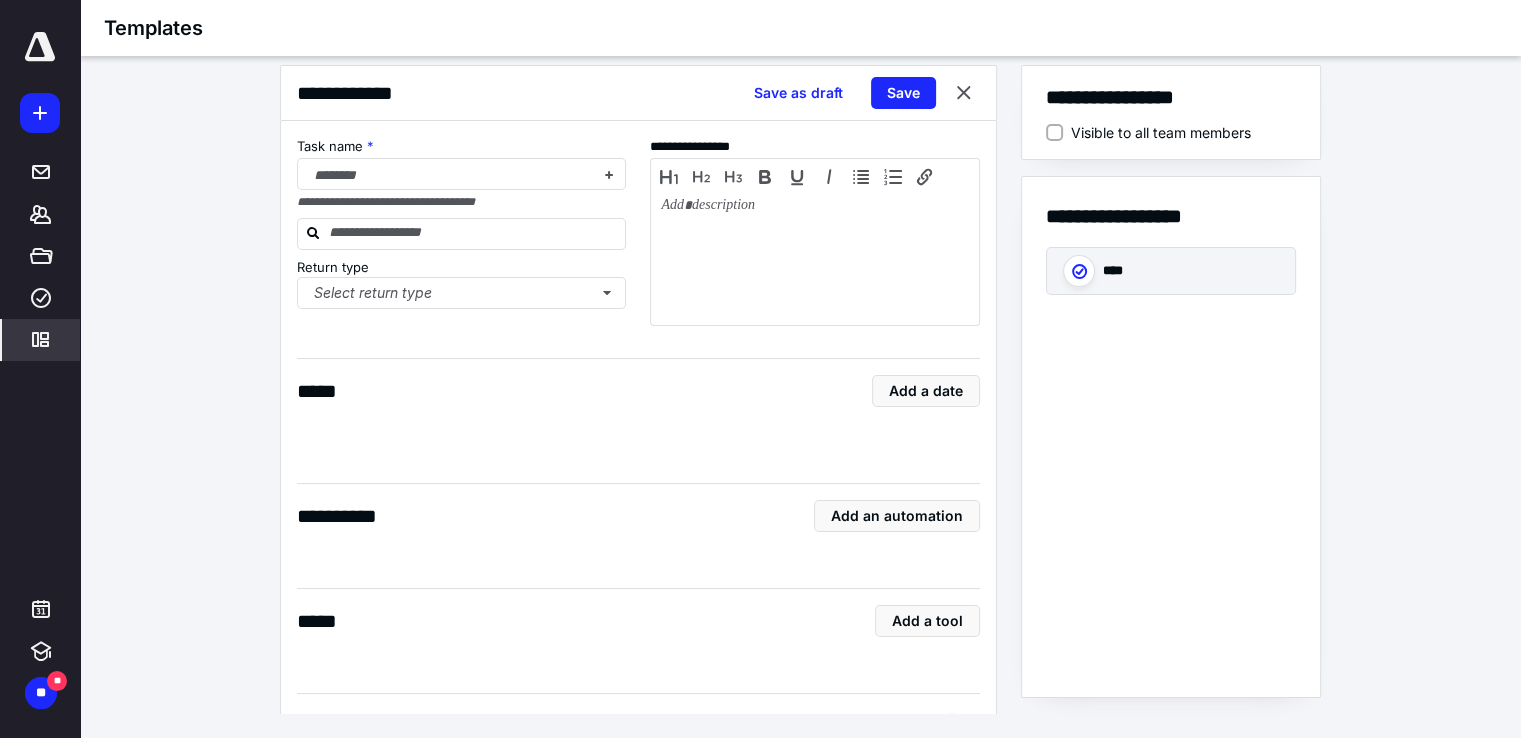 checkbox on "true" 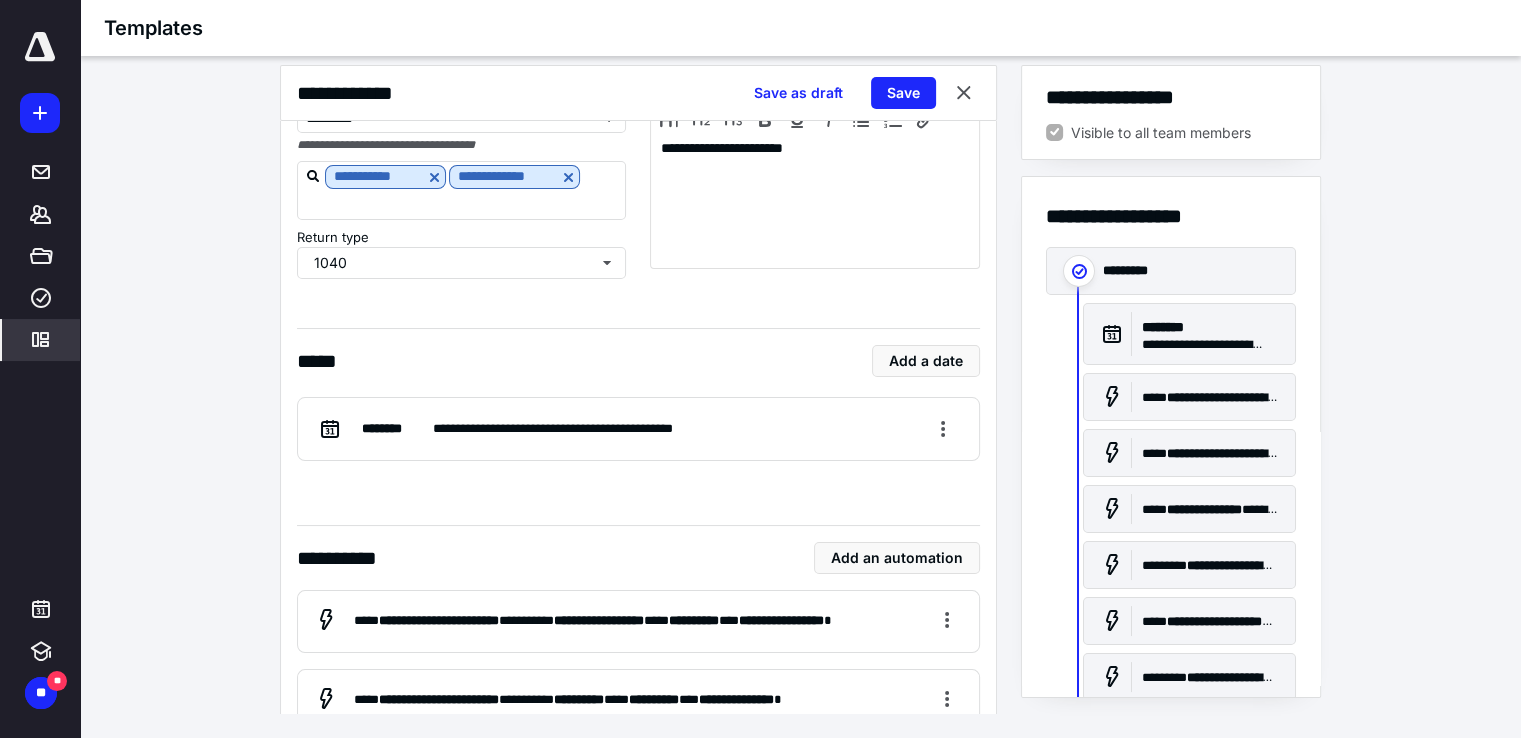 scroll, scrollTop: 157, scrollLeft: 0, axis: vertical 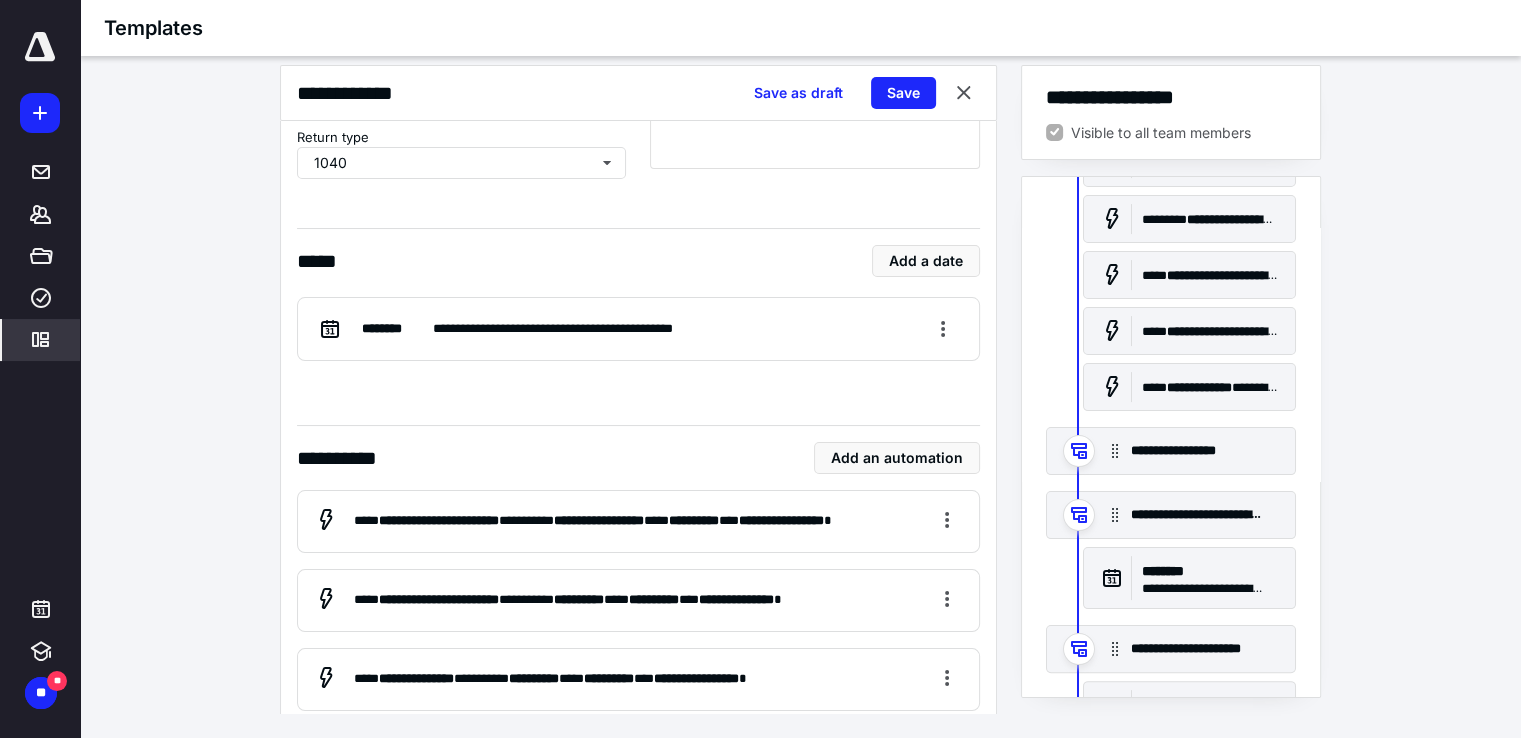 click on "**********" at bounding box center [1171, 437] 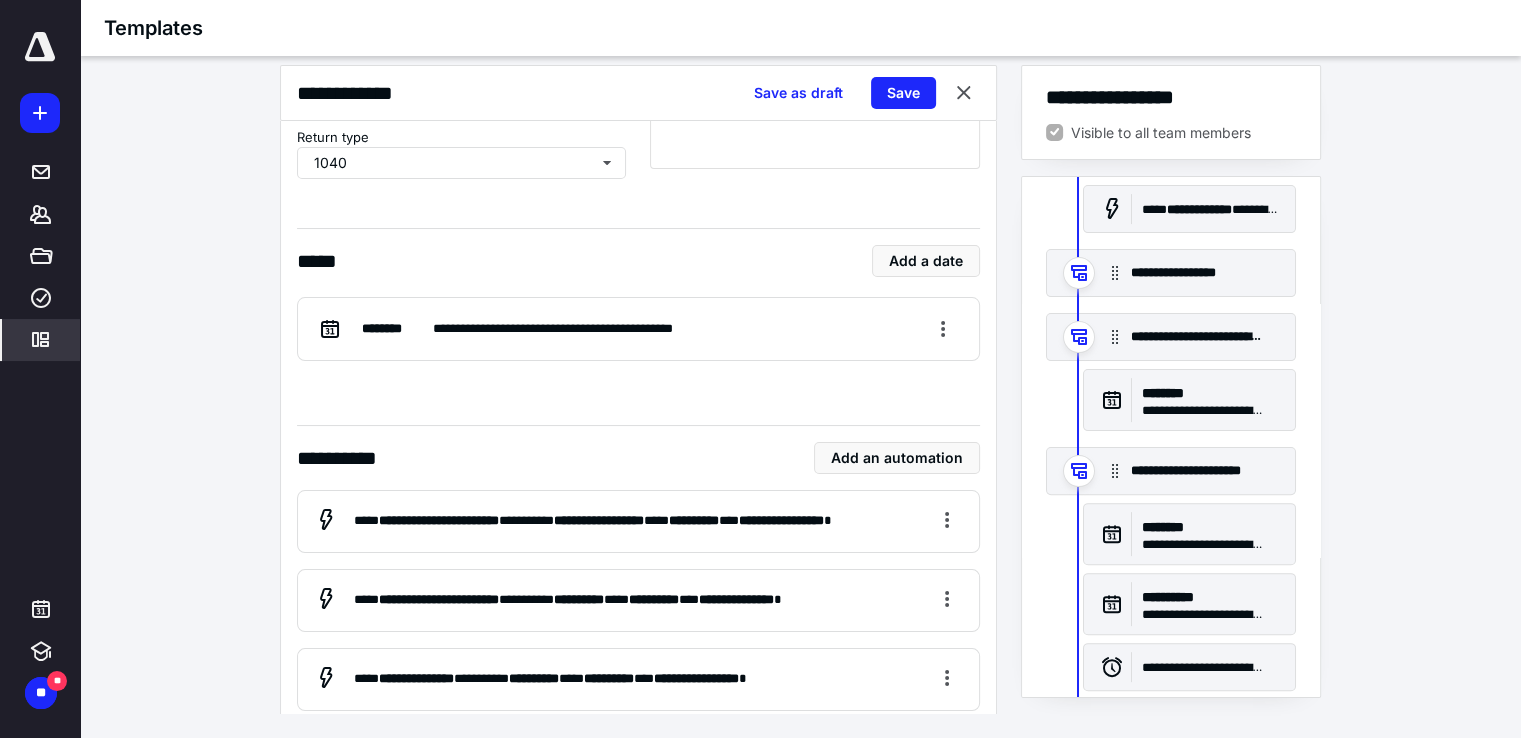 scroll, scrollTop: 638, scrollLeft: 0, axis: vertical 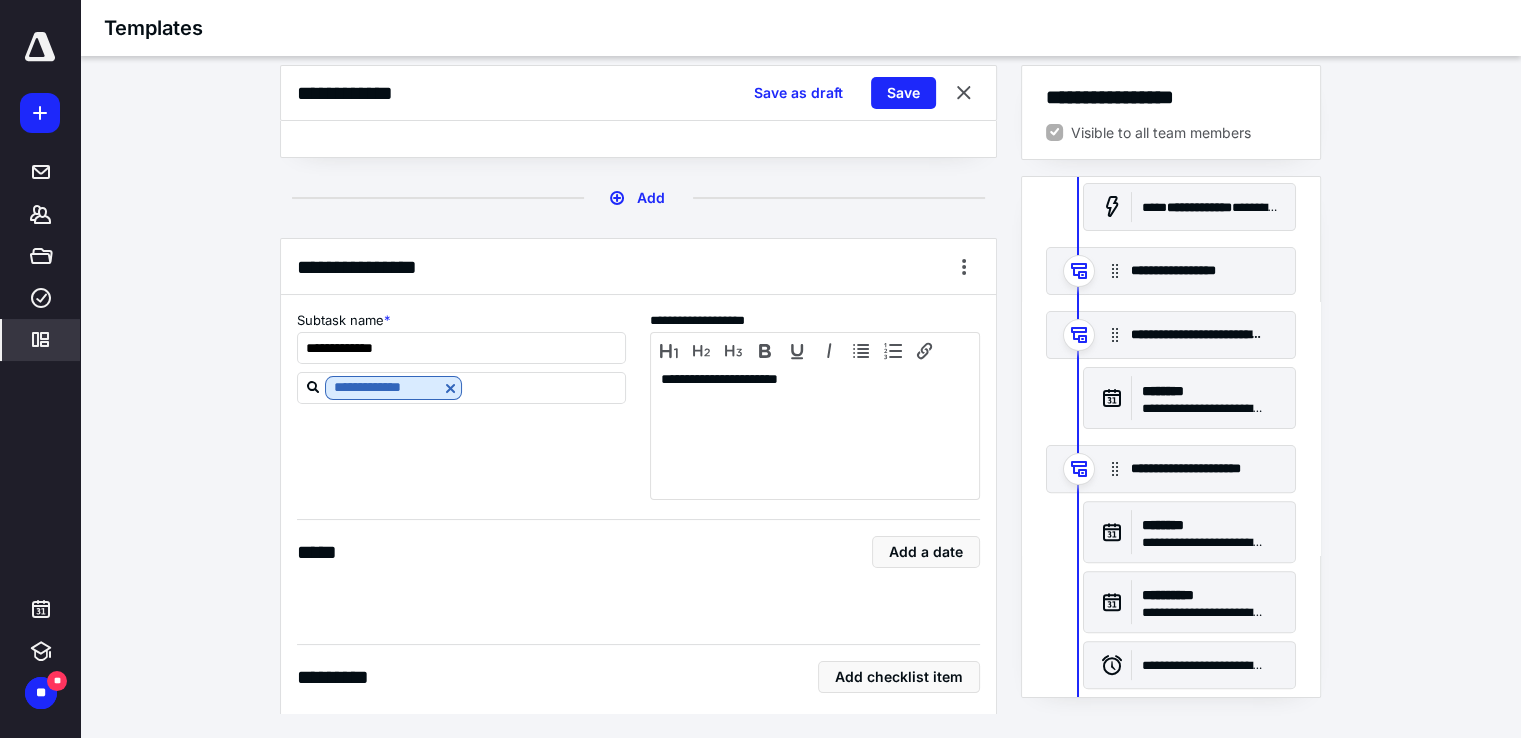 click on "********" at bounding box center (1204, 391) 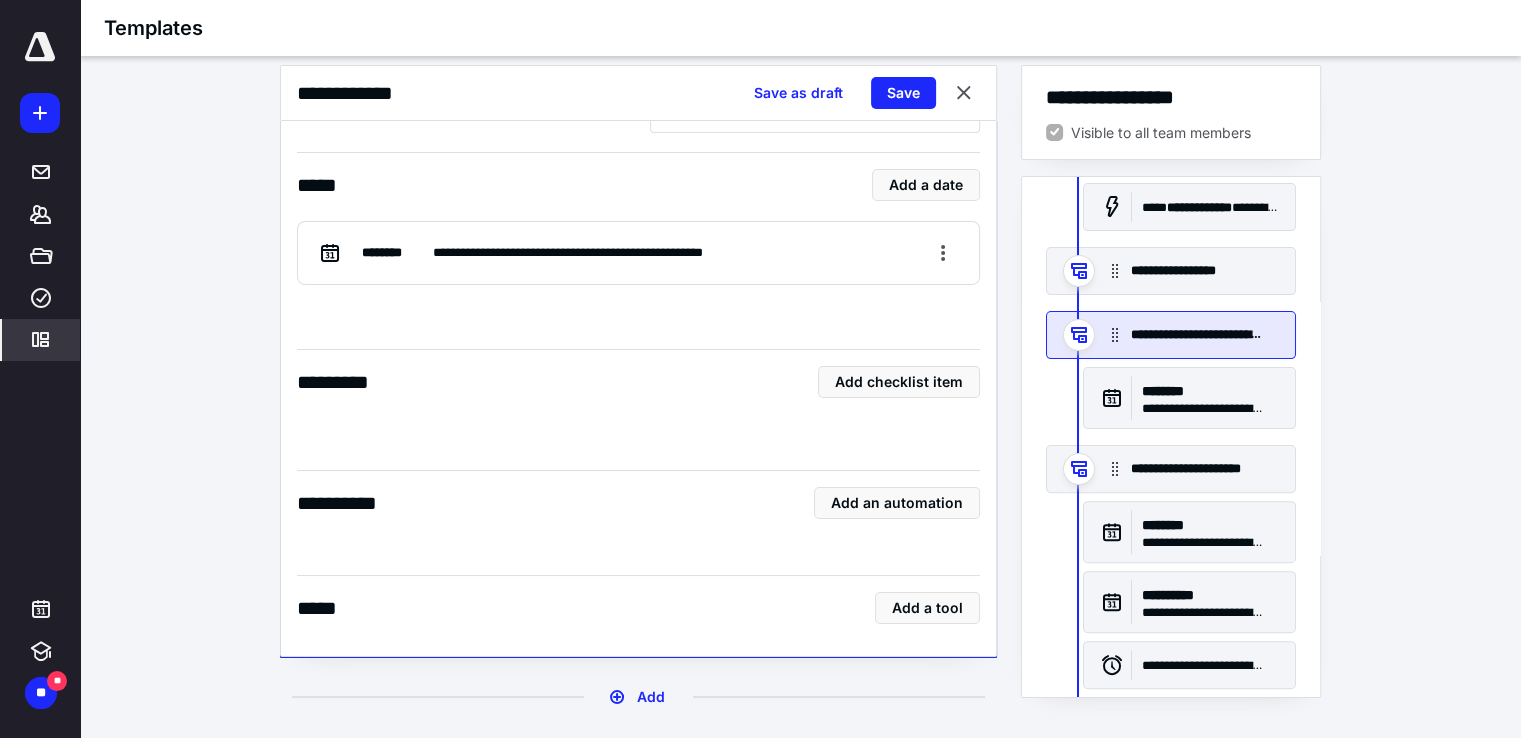 scroll, scrollTop: 2500, scrollLeft: 0, axis: vertical 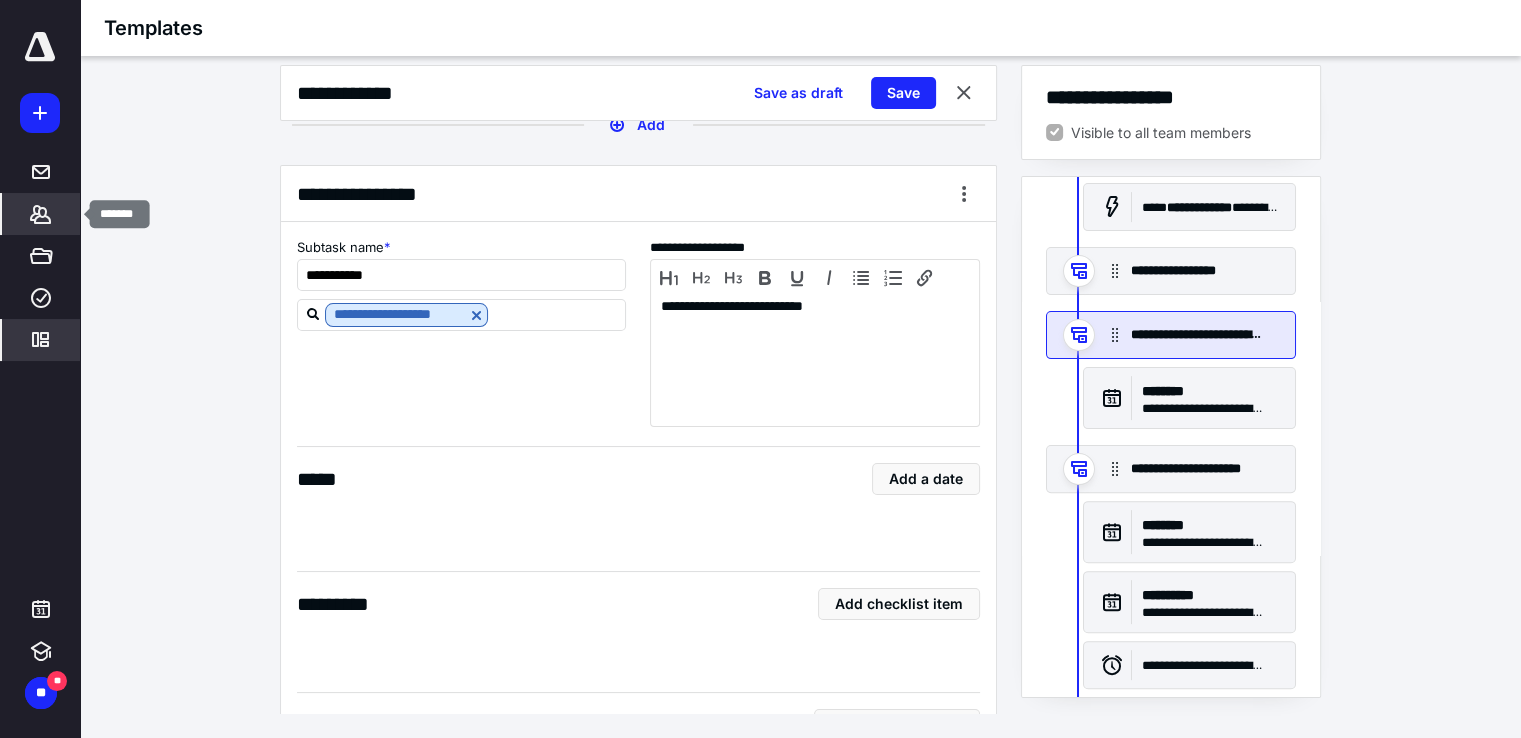 click 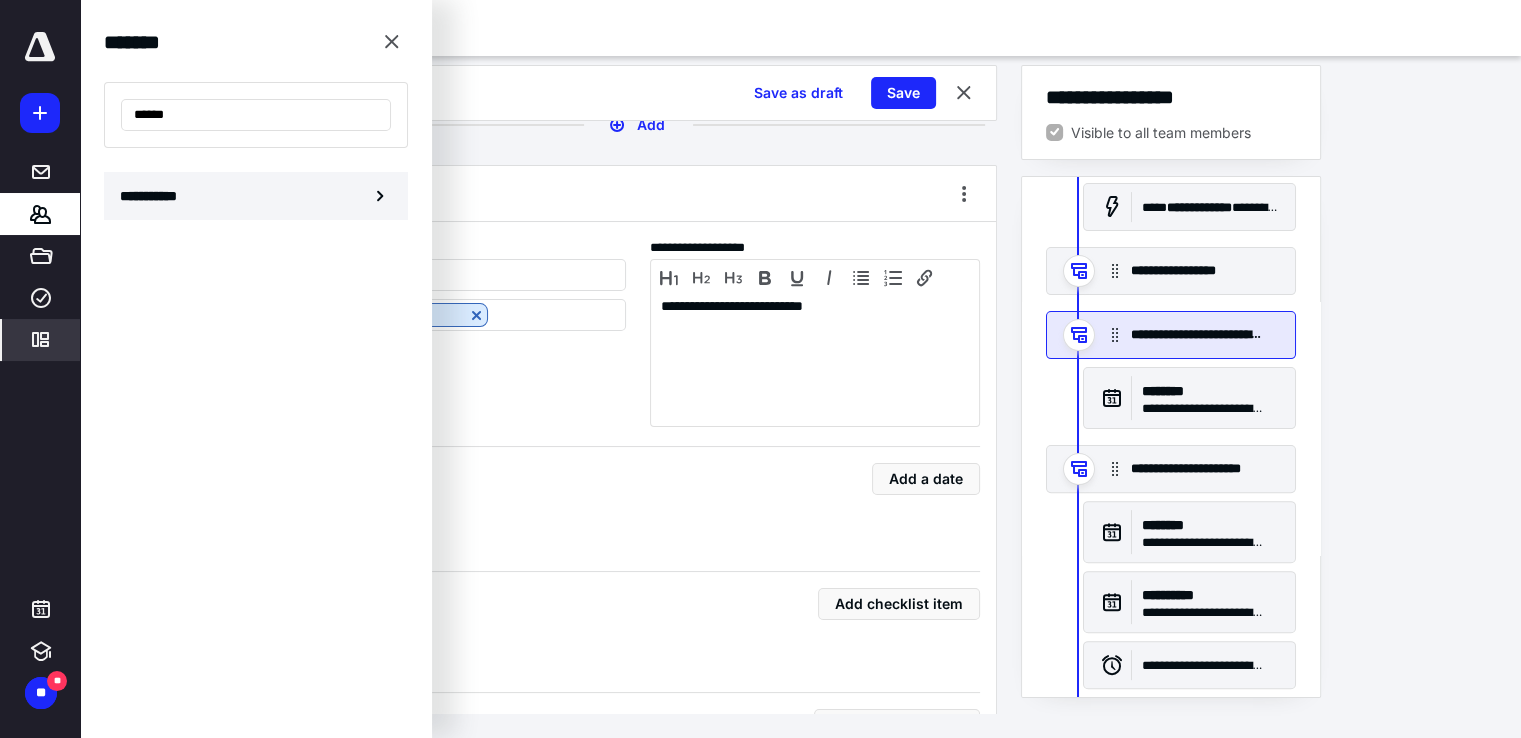 type on "******" 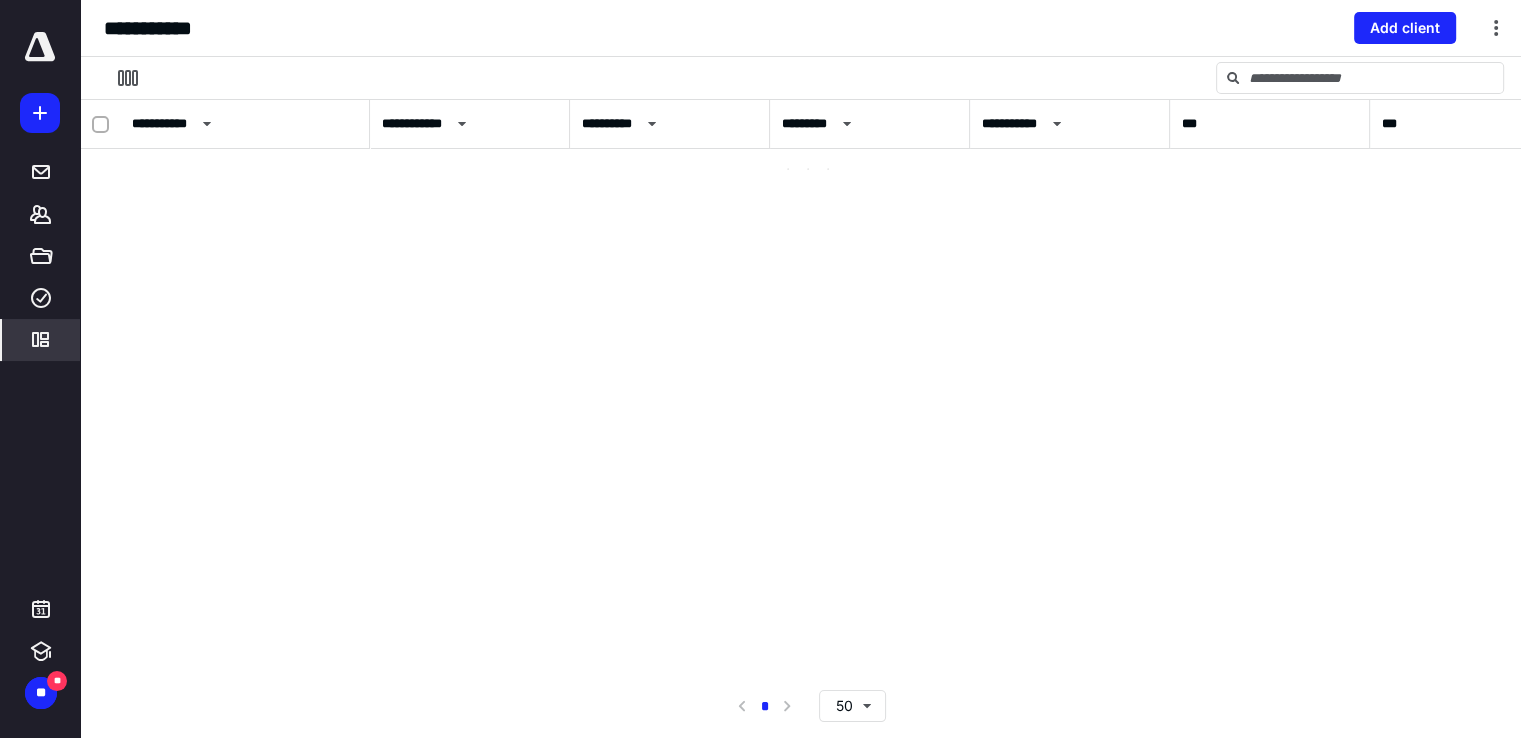 scroll, scrollTop: 0, scrollLeft: 0, axis: both 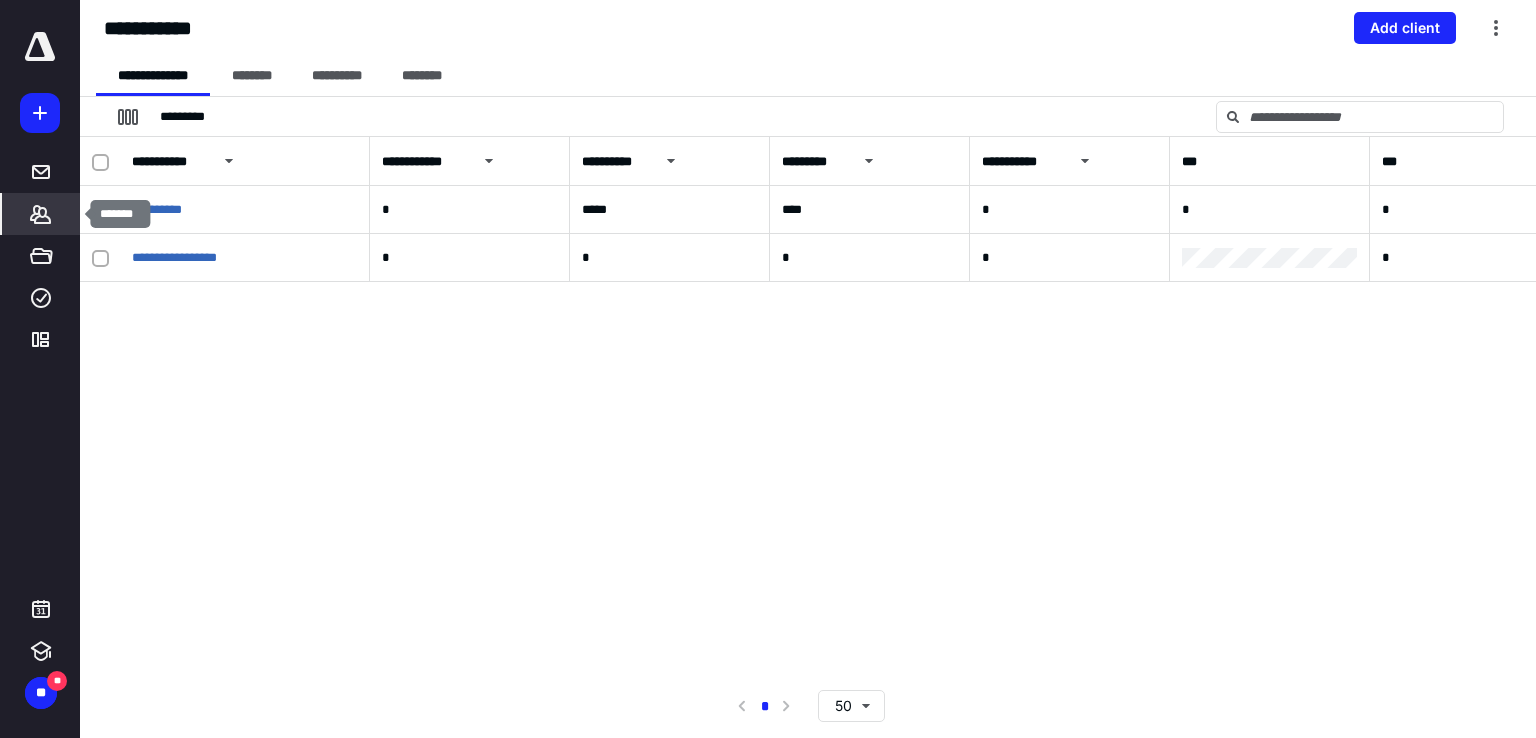 click 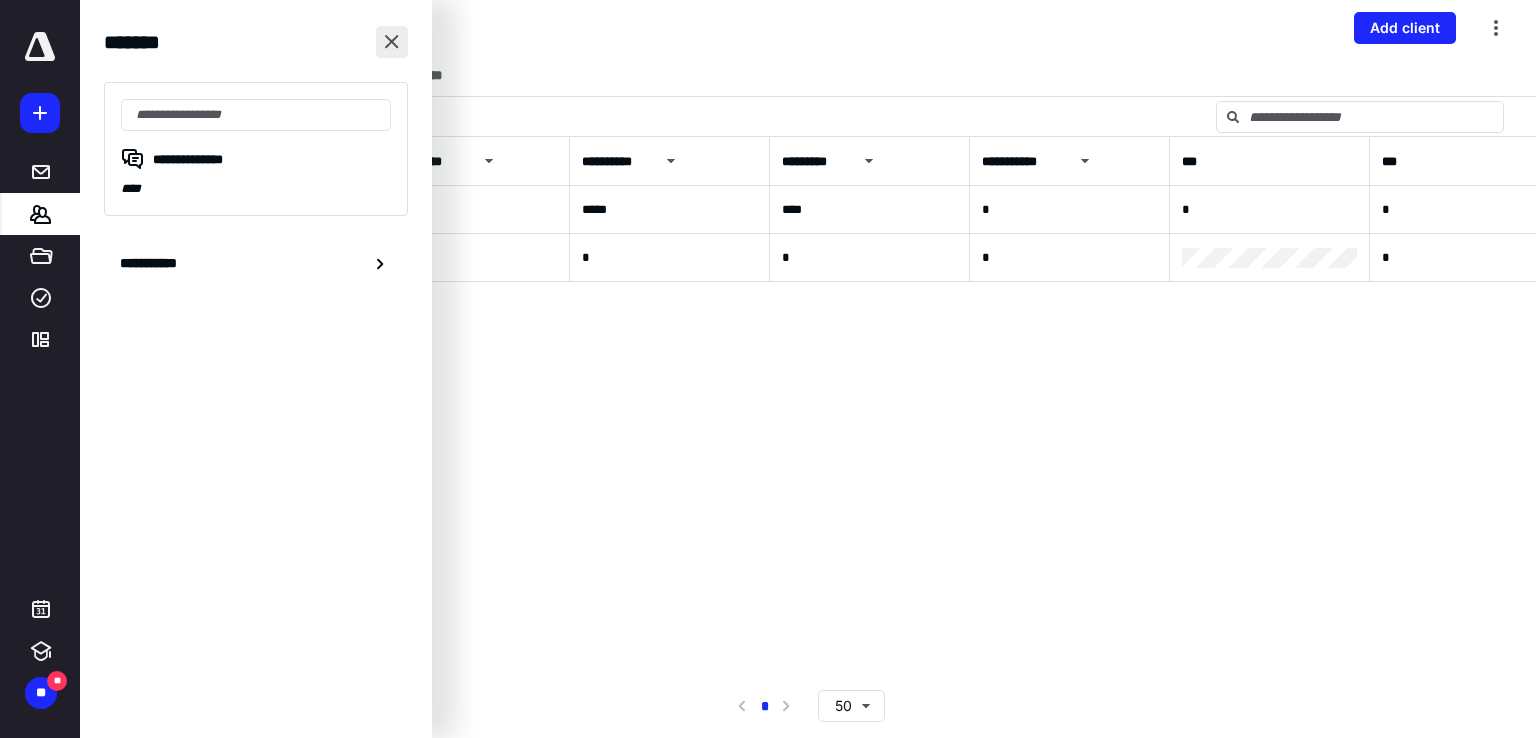 click at bounding box center [392, 42] 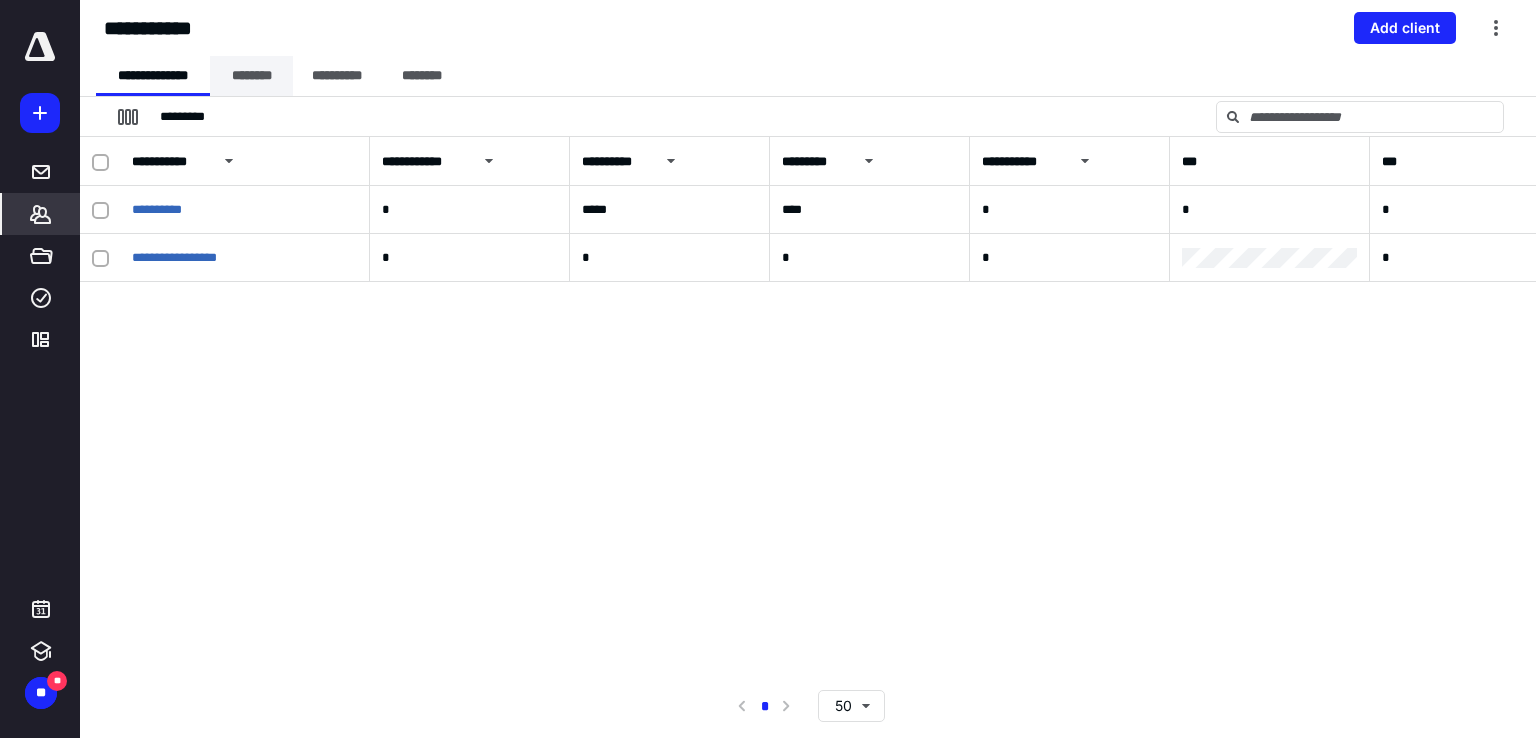 click on "********" at bounding box center (251, 76) 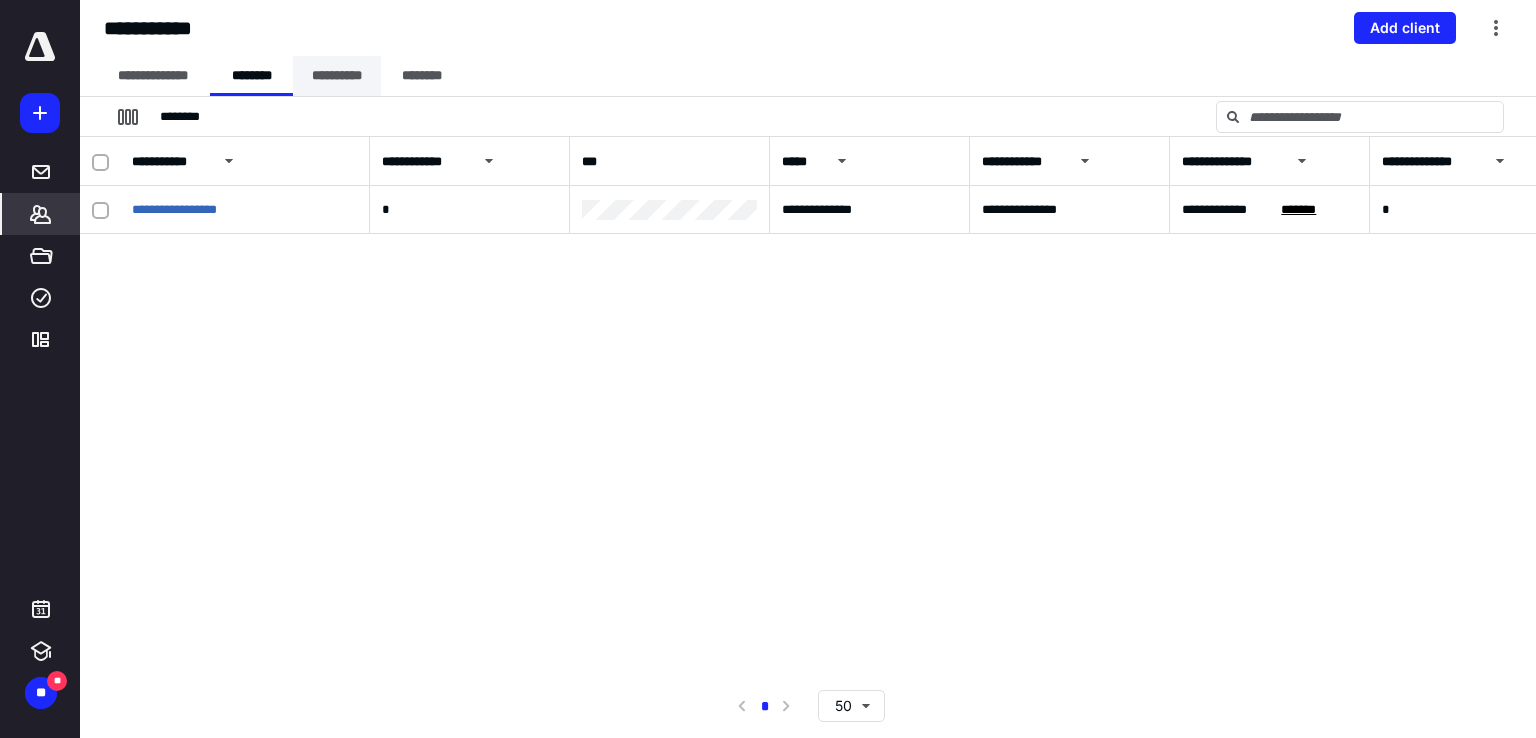 click on "**********" at bounding box center (337, 76) 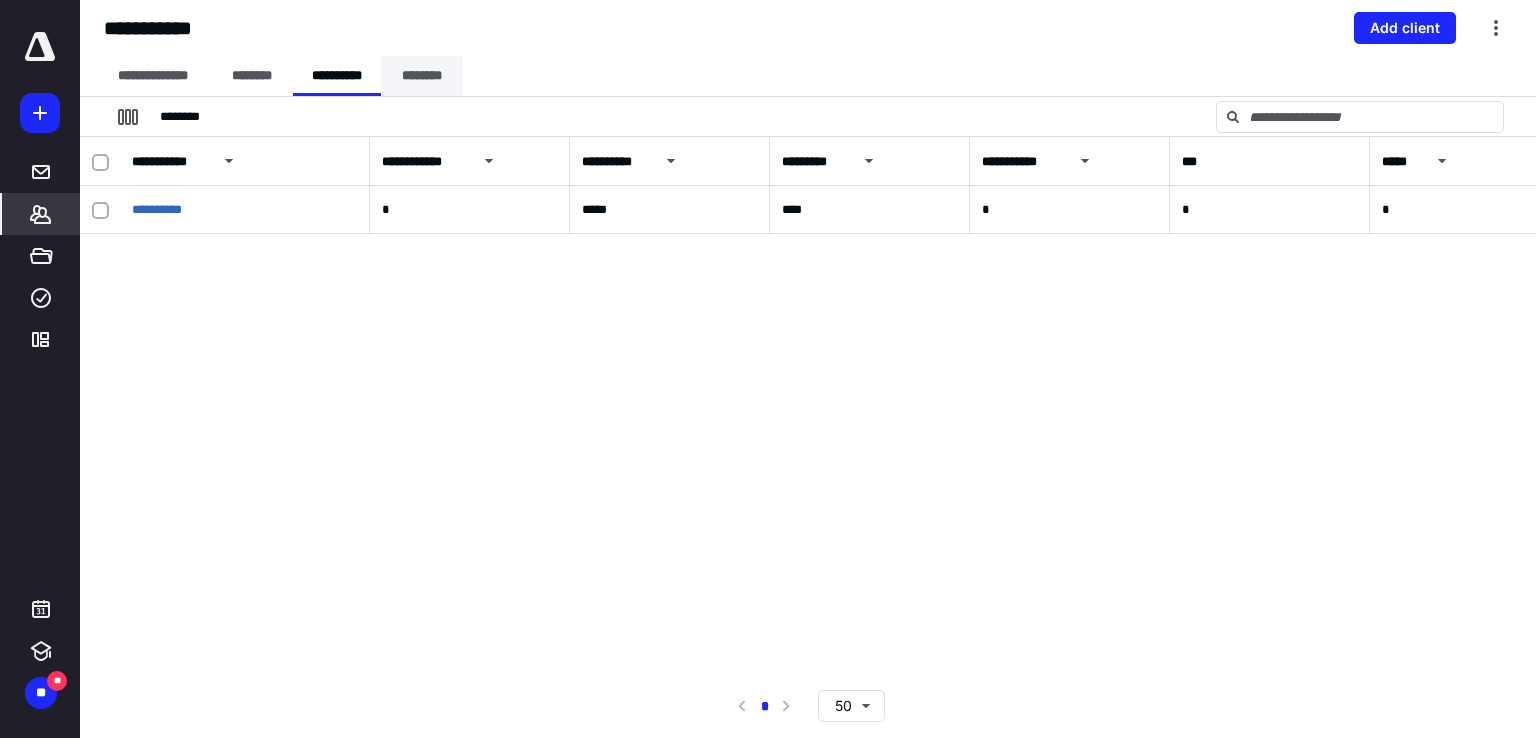 click on "********" at bounding box center [422, 76] 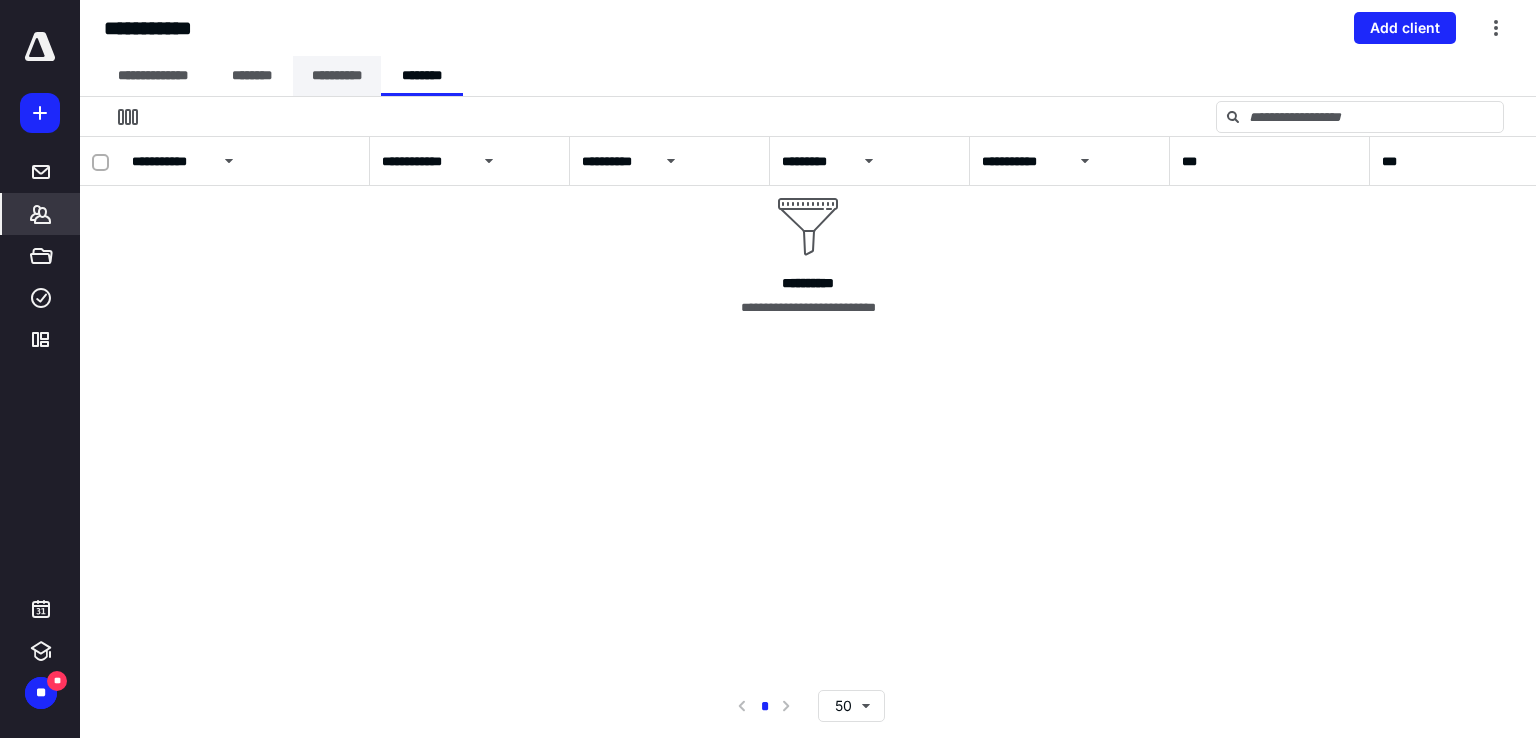 click on "**********" at bounding box center (337, 76) 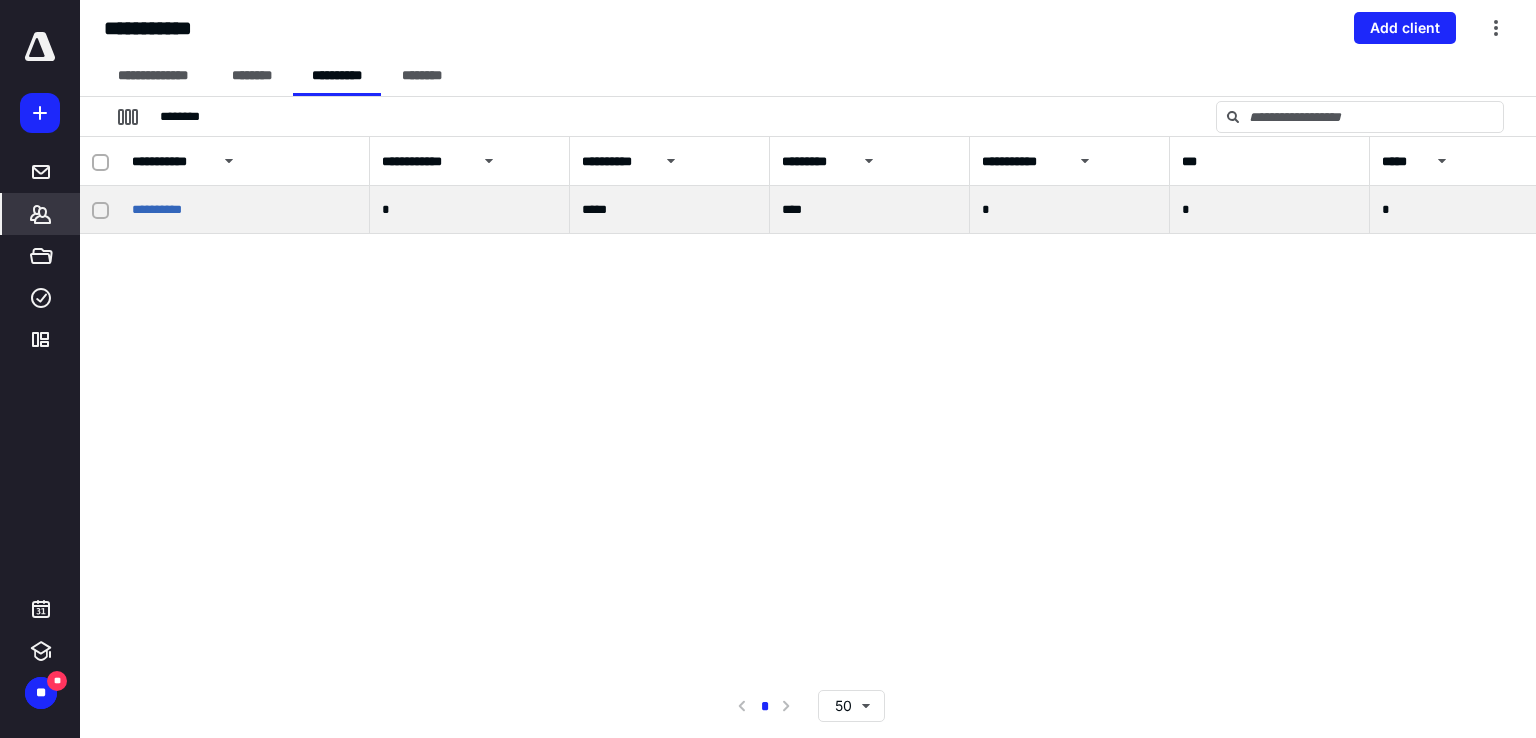 click on "**********" at bounding box center [245, 210] 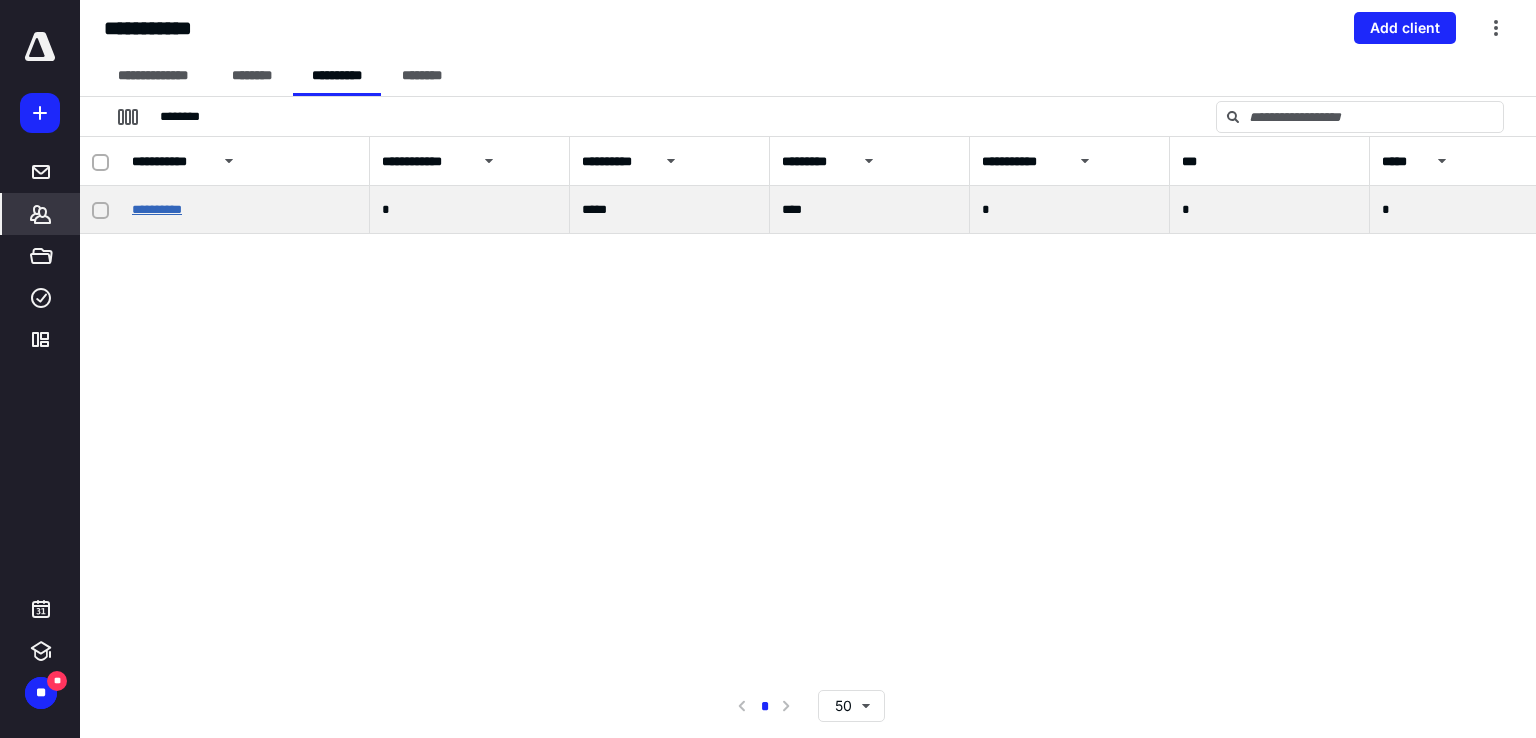 click on "**********" at bounding box center [157, 209] 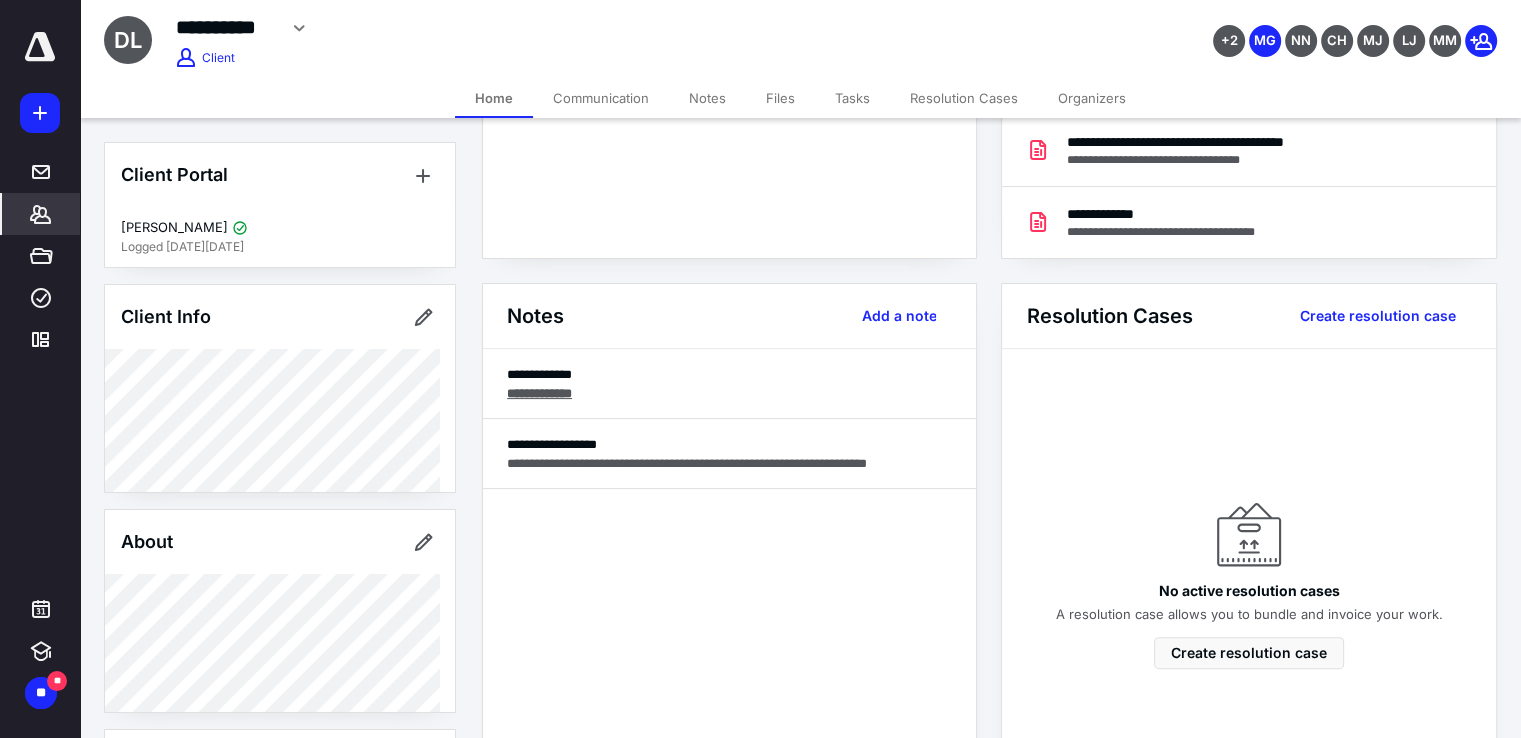 scroll, scrollTop: 220, scrollLeft: 0, axis: vertical 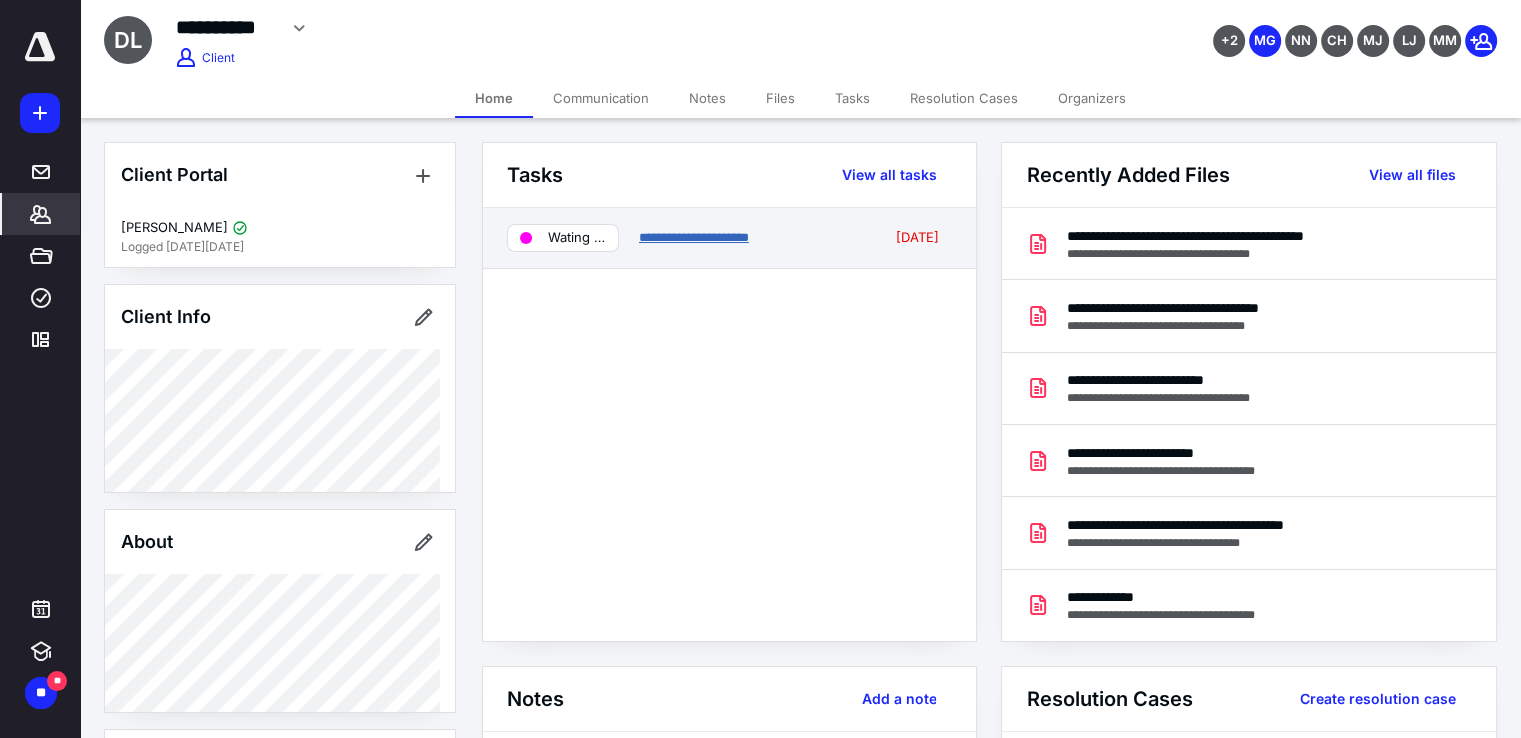click on "**********" at bounding box center (694, 237) 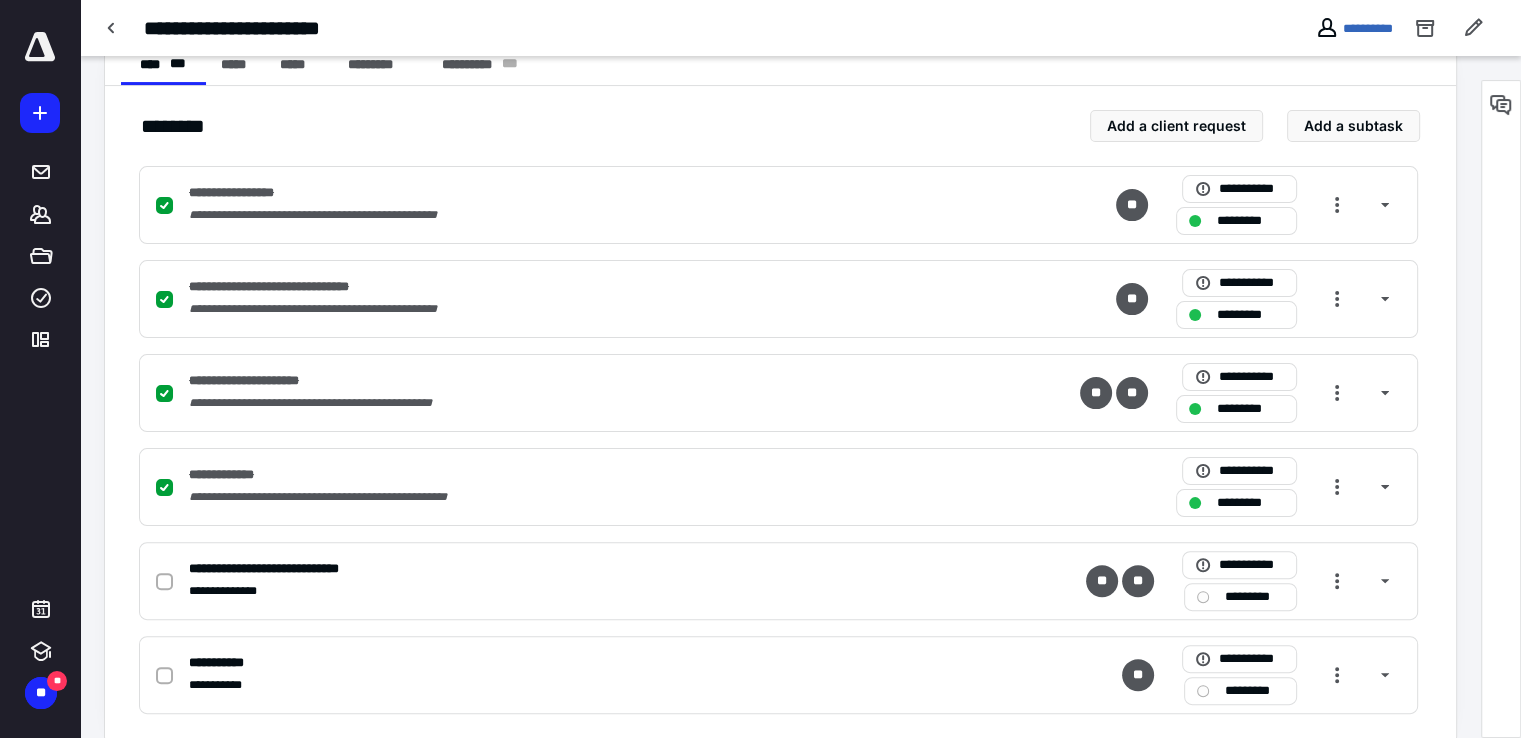 scroll, scrollTop: 344, scrollLeft: 0, axis: vertical 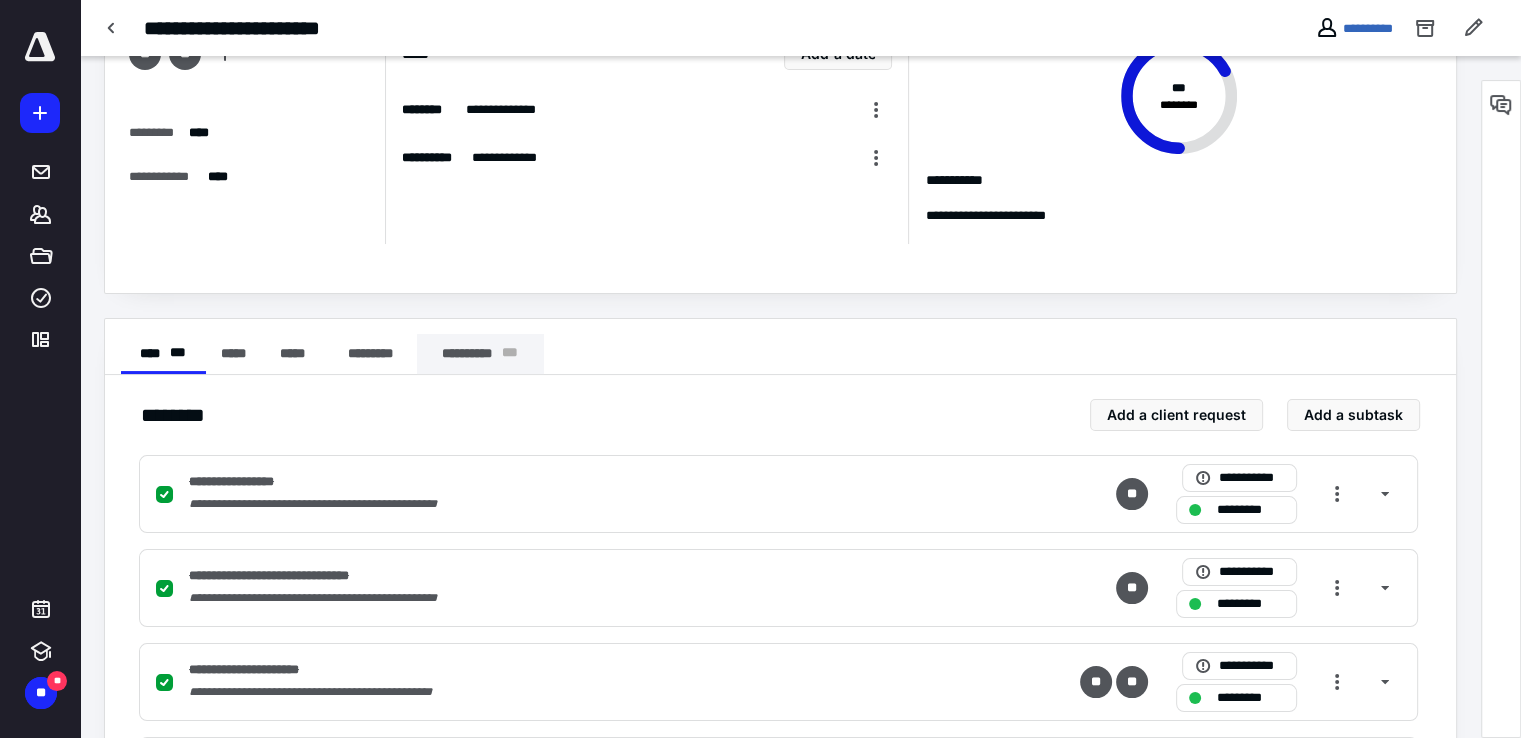 click on "**********" at bounding box center (480, 354) 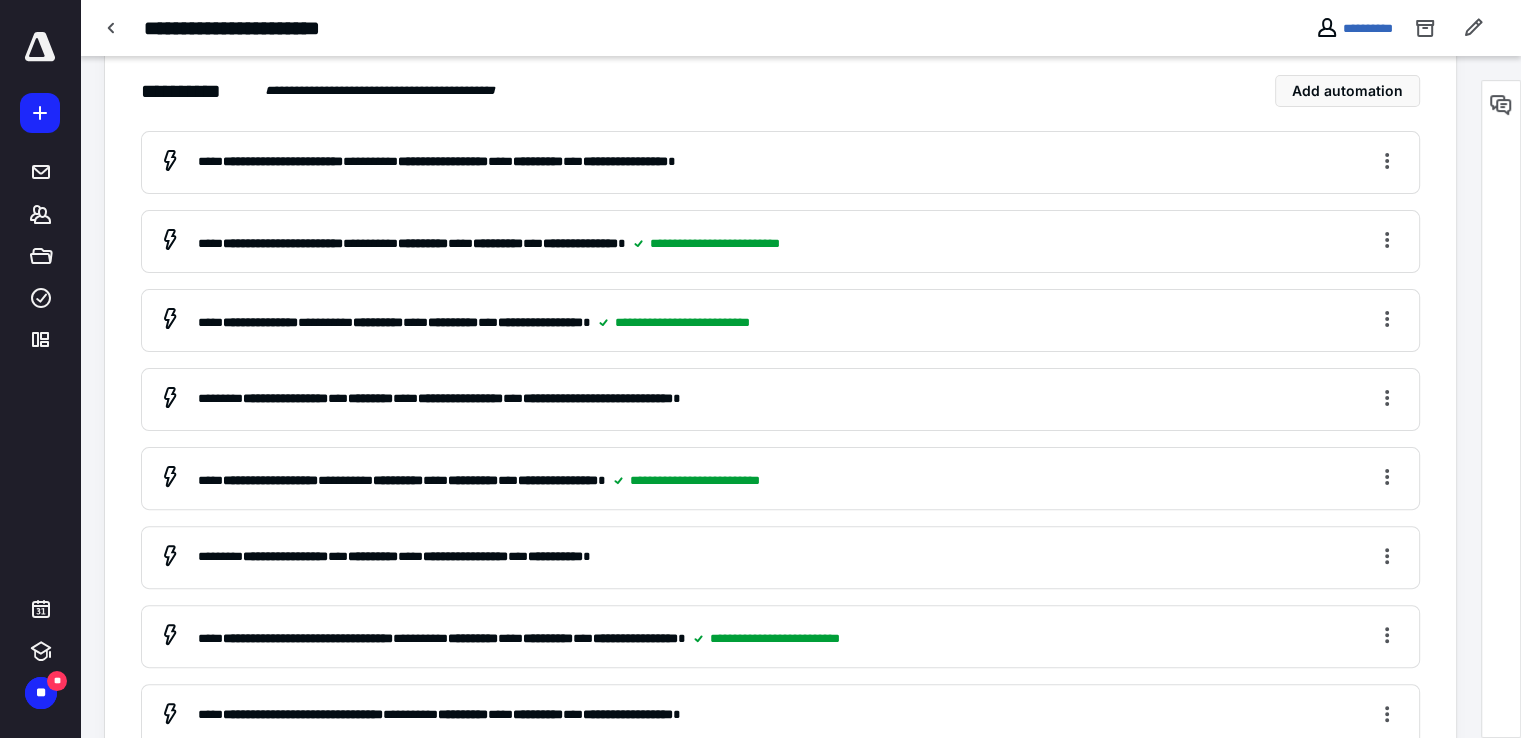 scroll, scrollTop: 448, scrollLeft: 0, axis: vertical 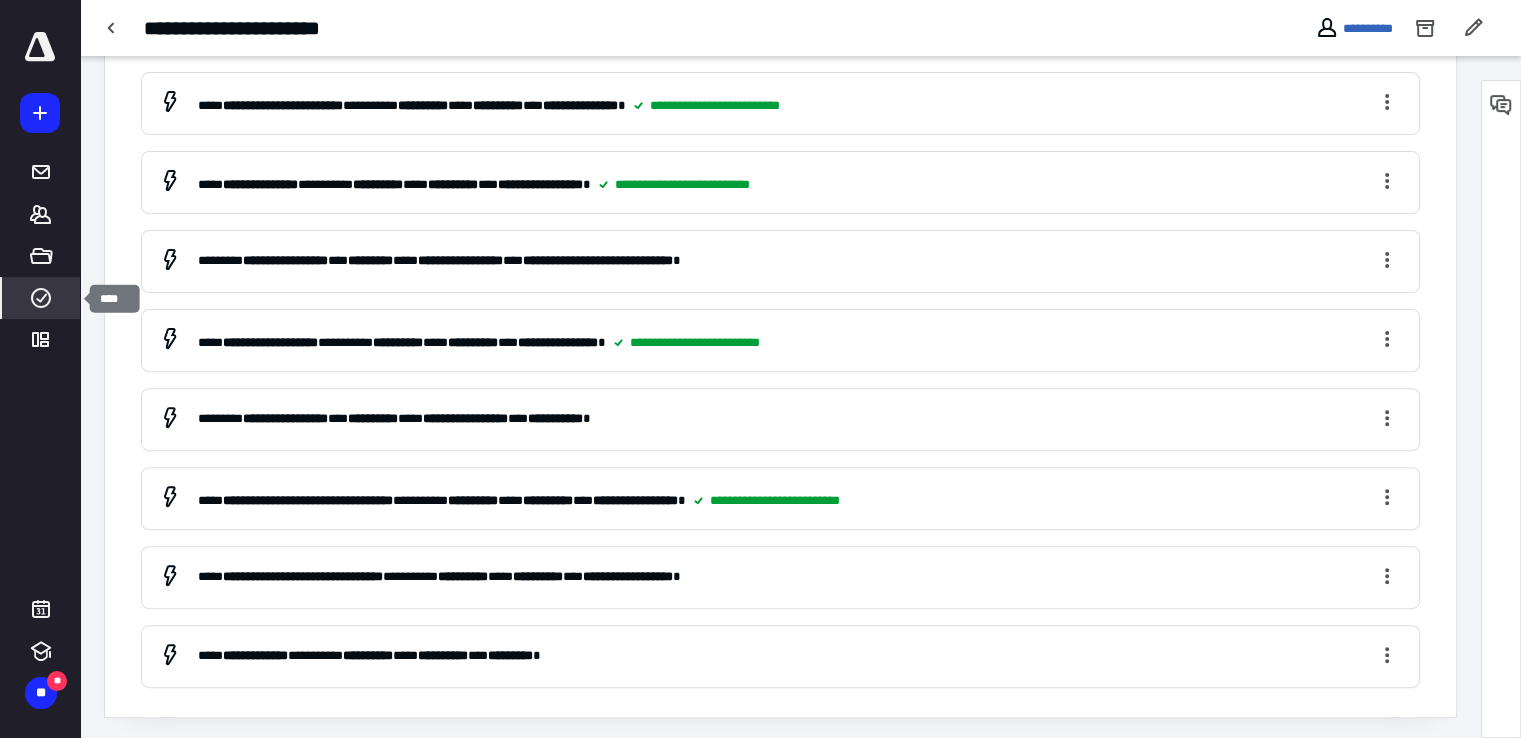 click 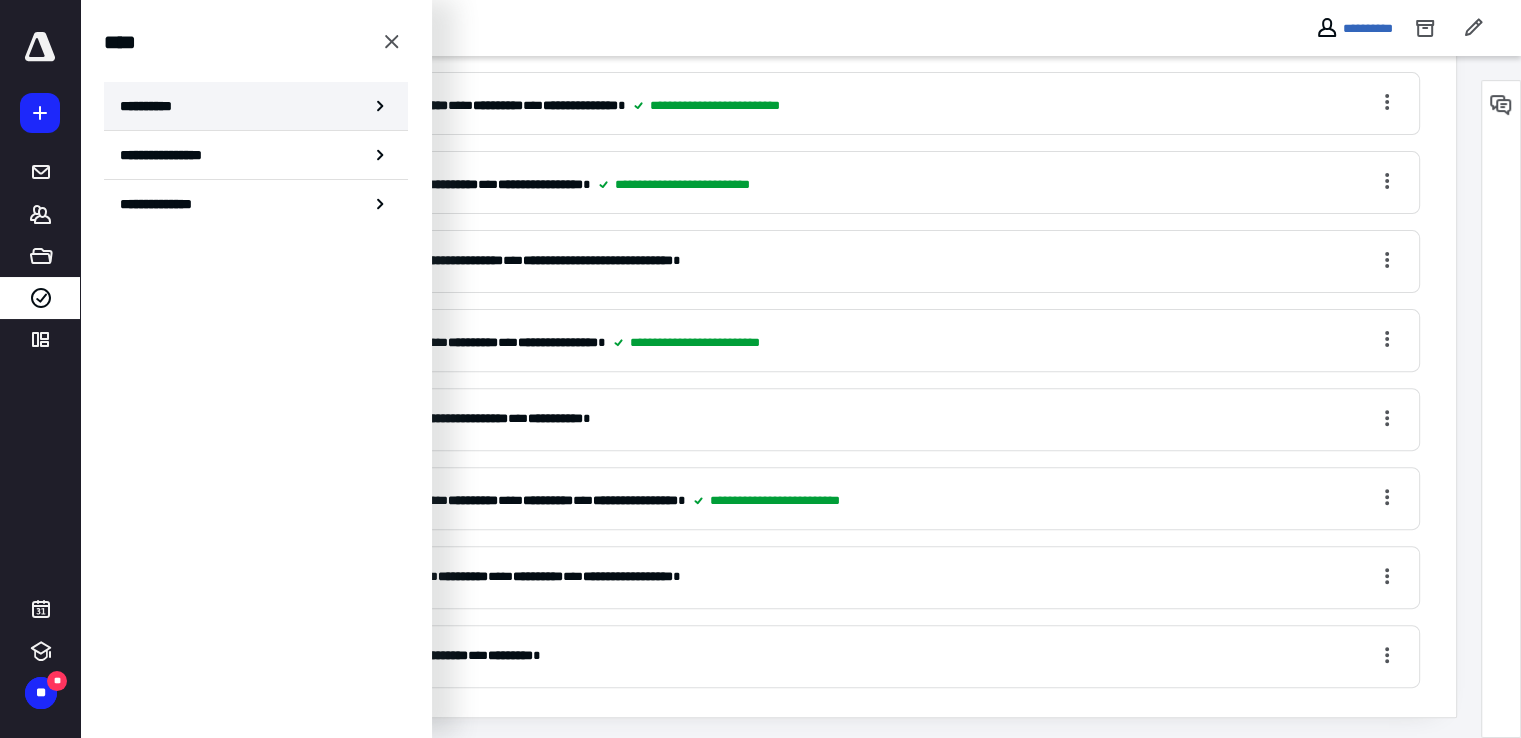 click on "**********" at bounding box center (256, 106) 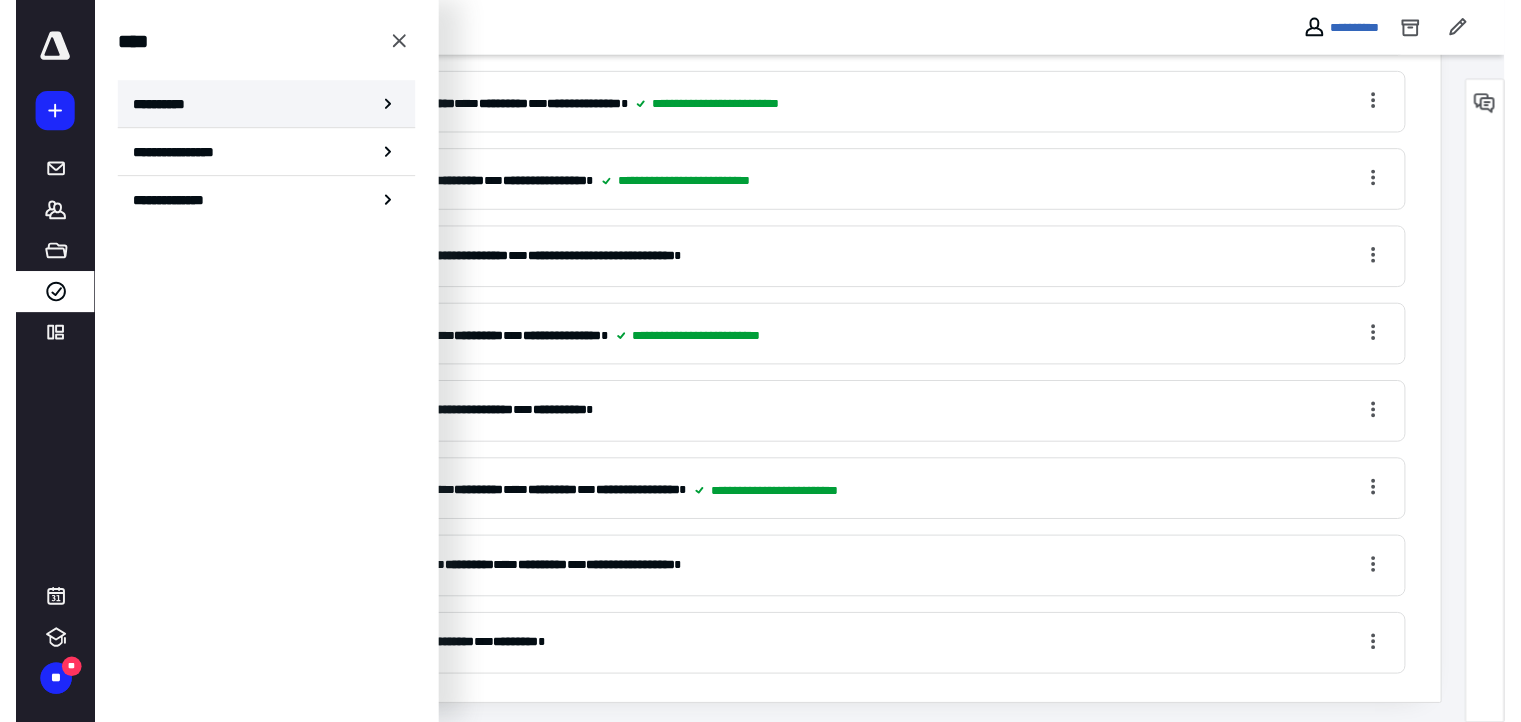scroll, scrollTop: 0, scrollLeft: 0, axis: both 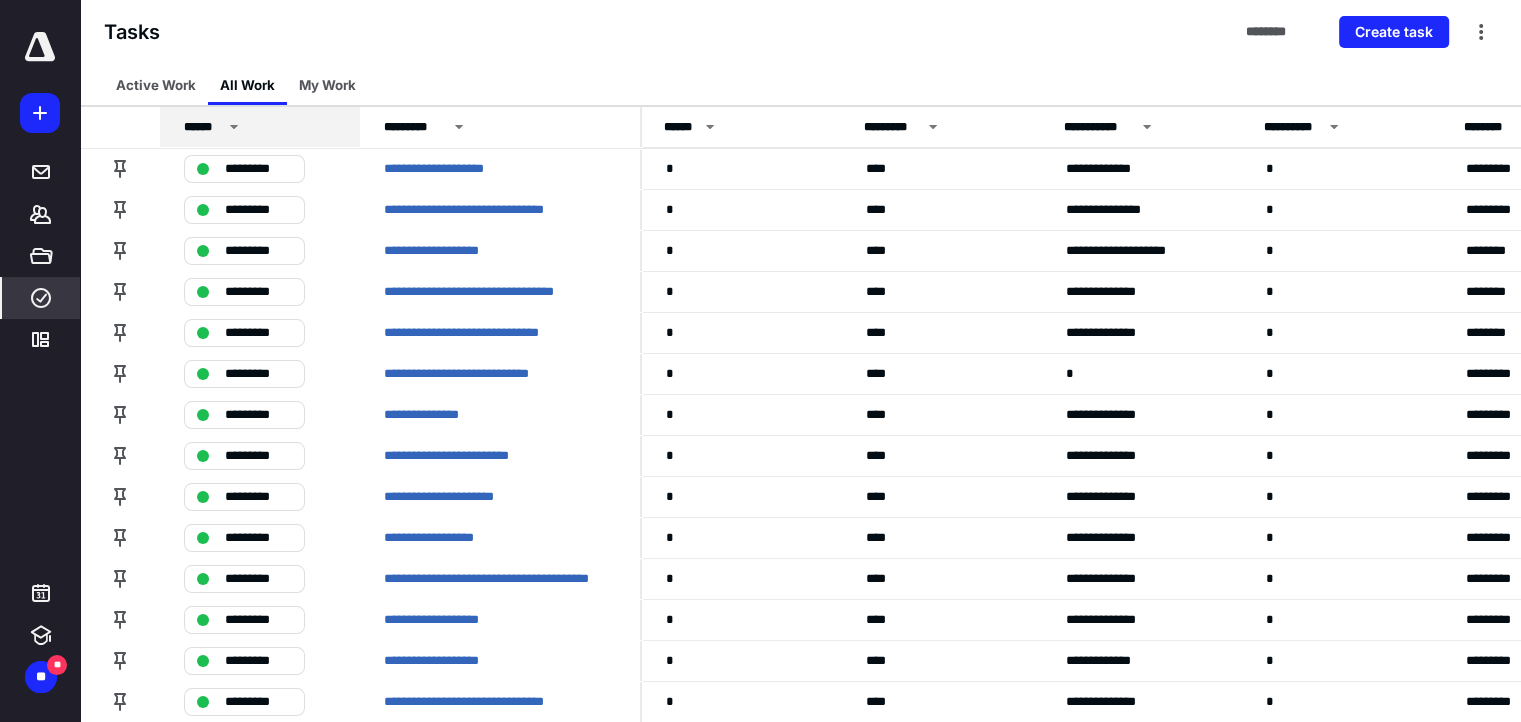 click 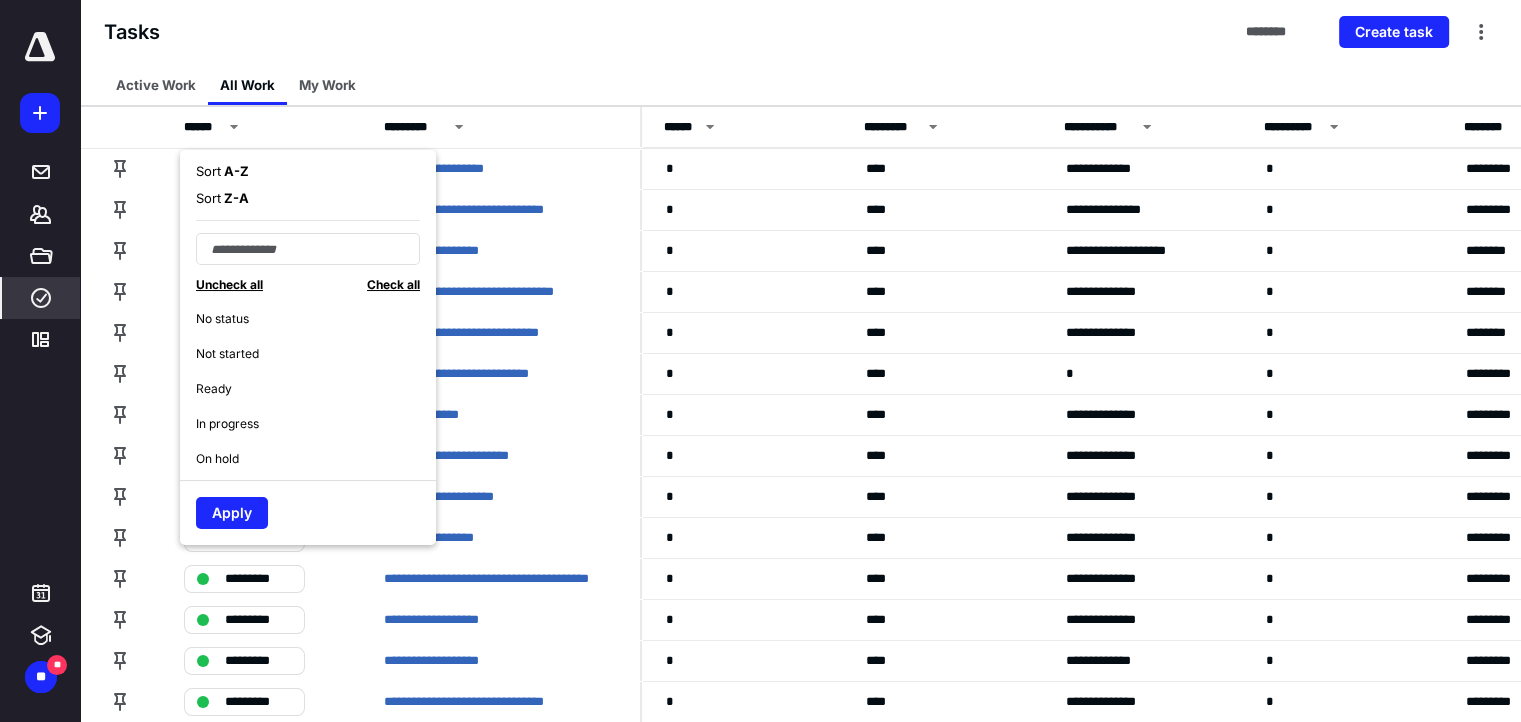 click on "Active Work All Work My Work" at bounding box center [800, 85] 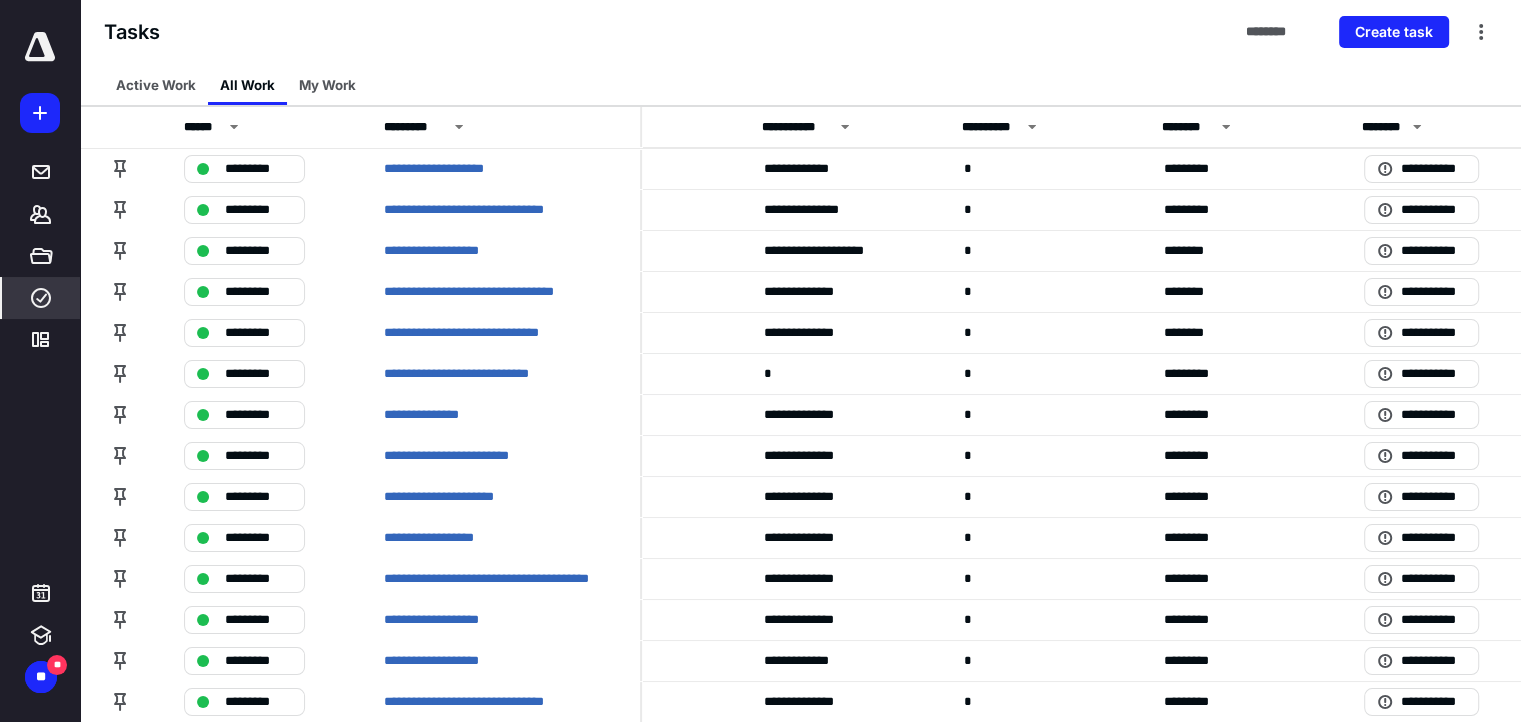 scroll, scrollTop: 0, scrollLeft: 311, axis: horizontal 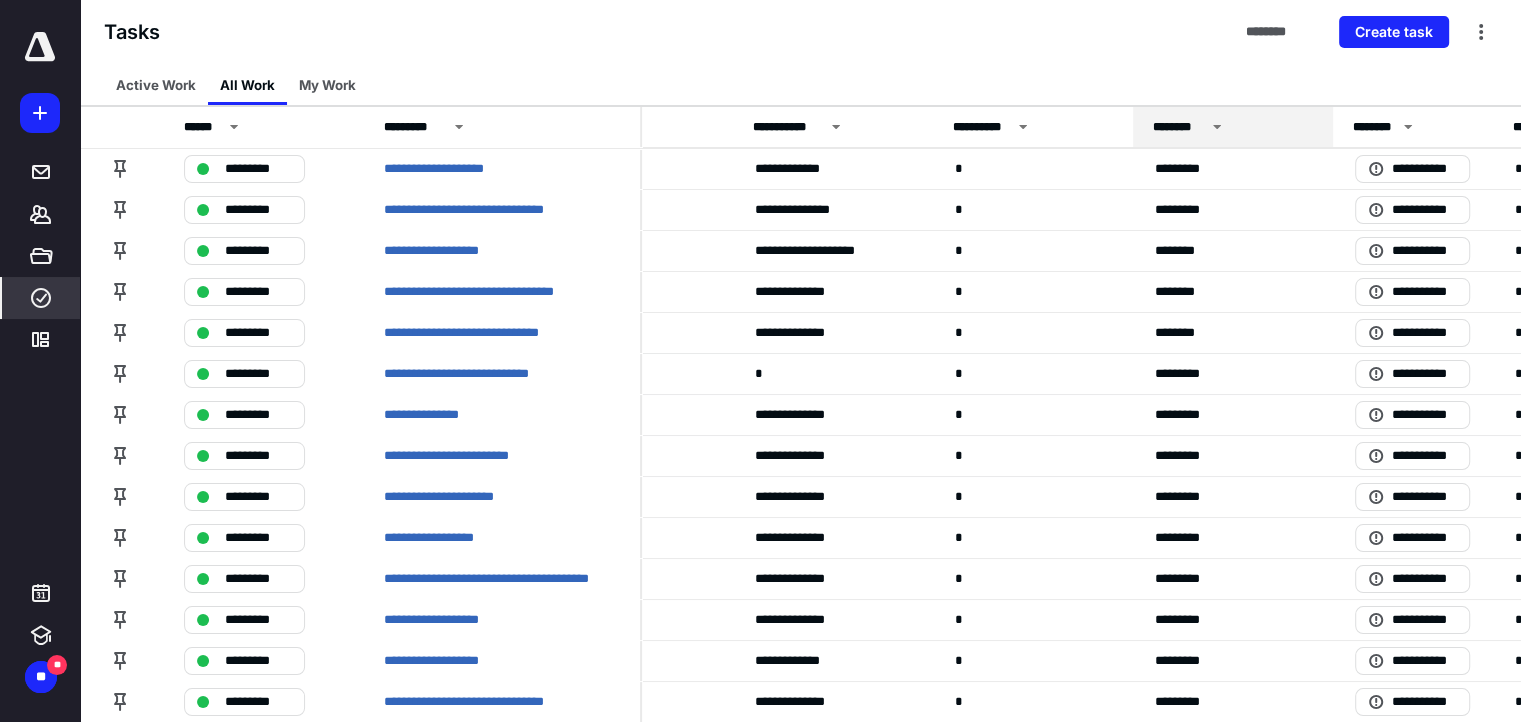 click on "********" at bounding box center (1233, 127) 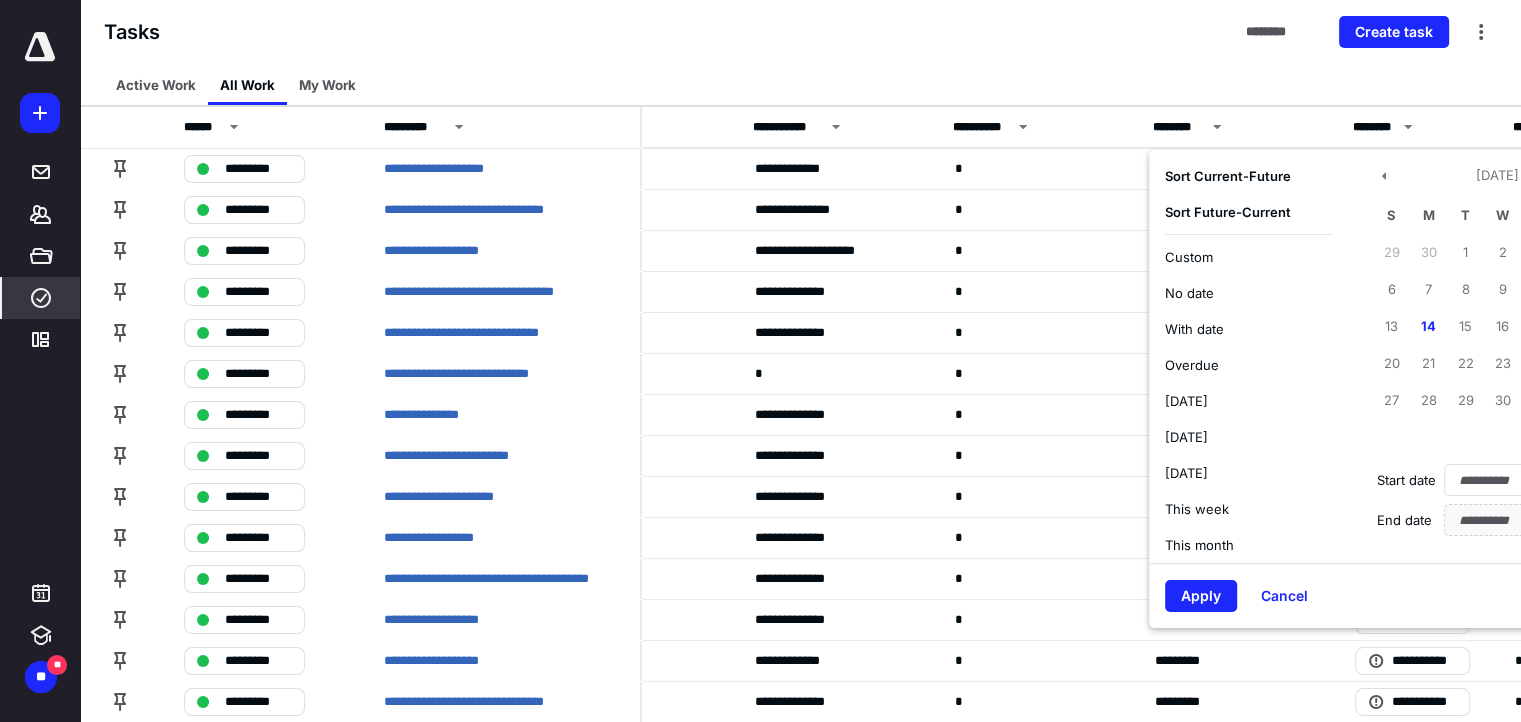 click on "Current  -  Future" at bounding box center [1241, 176] 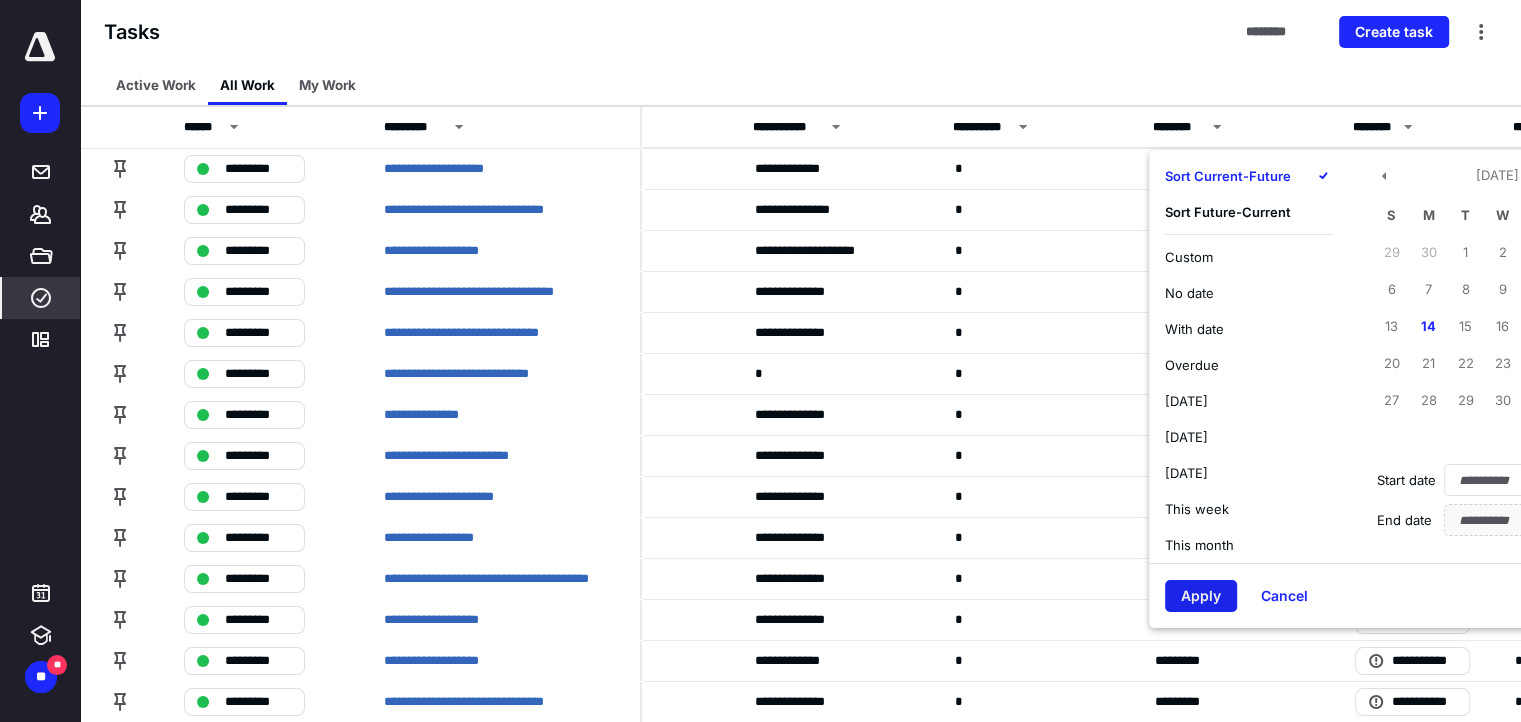 click on "Apply" at bounding box center (1201, 596) 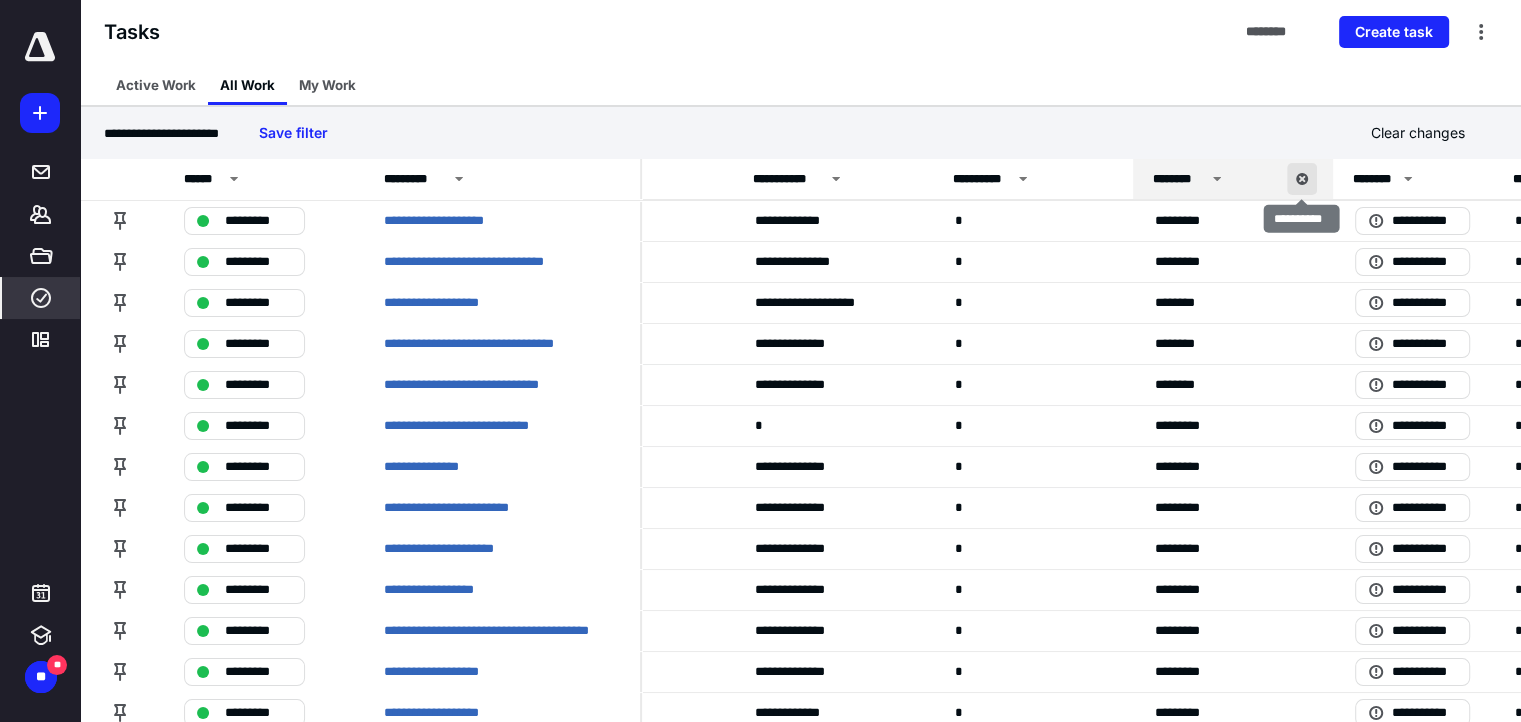 click at bounding box center (1302, 179) 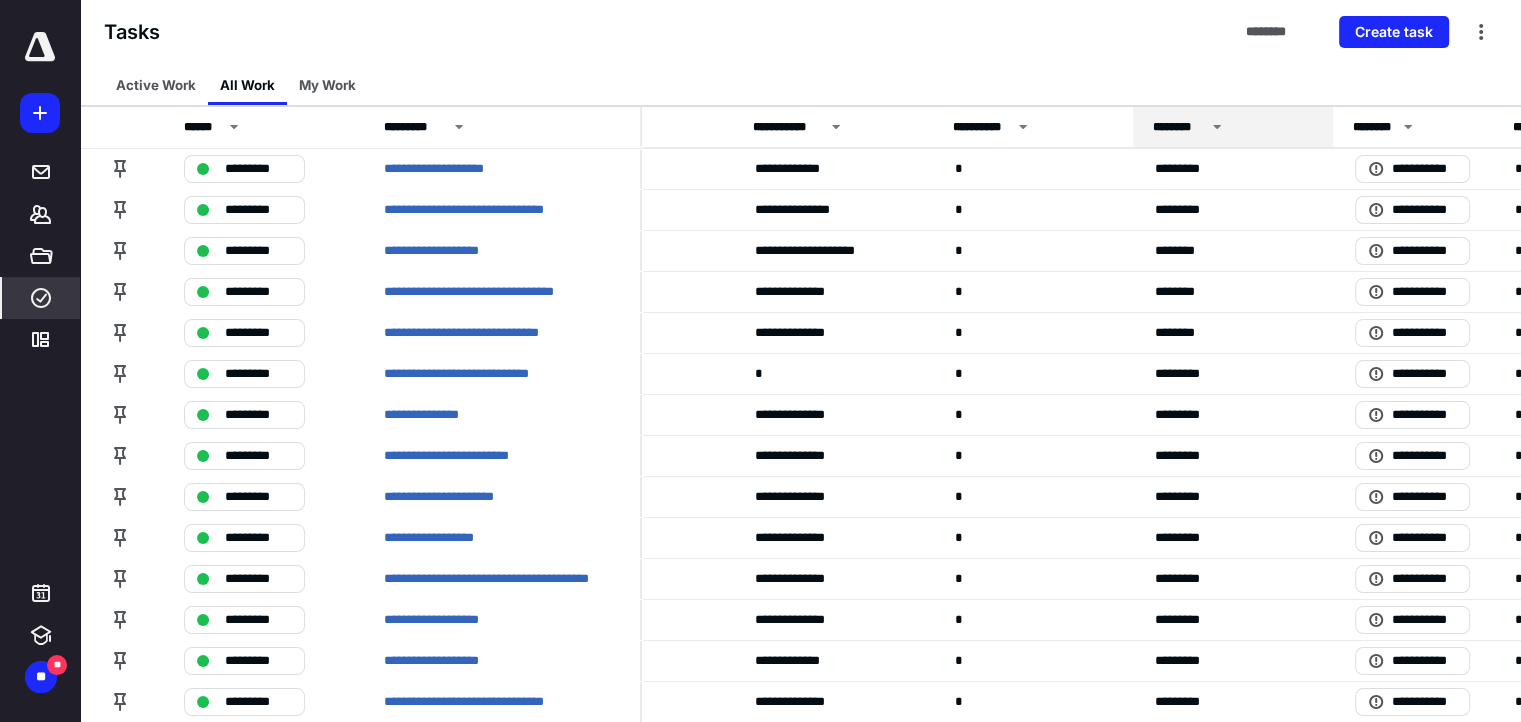 click on "********" at bounding box center (1225, 127) 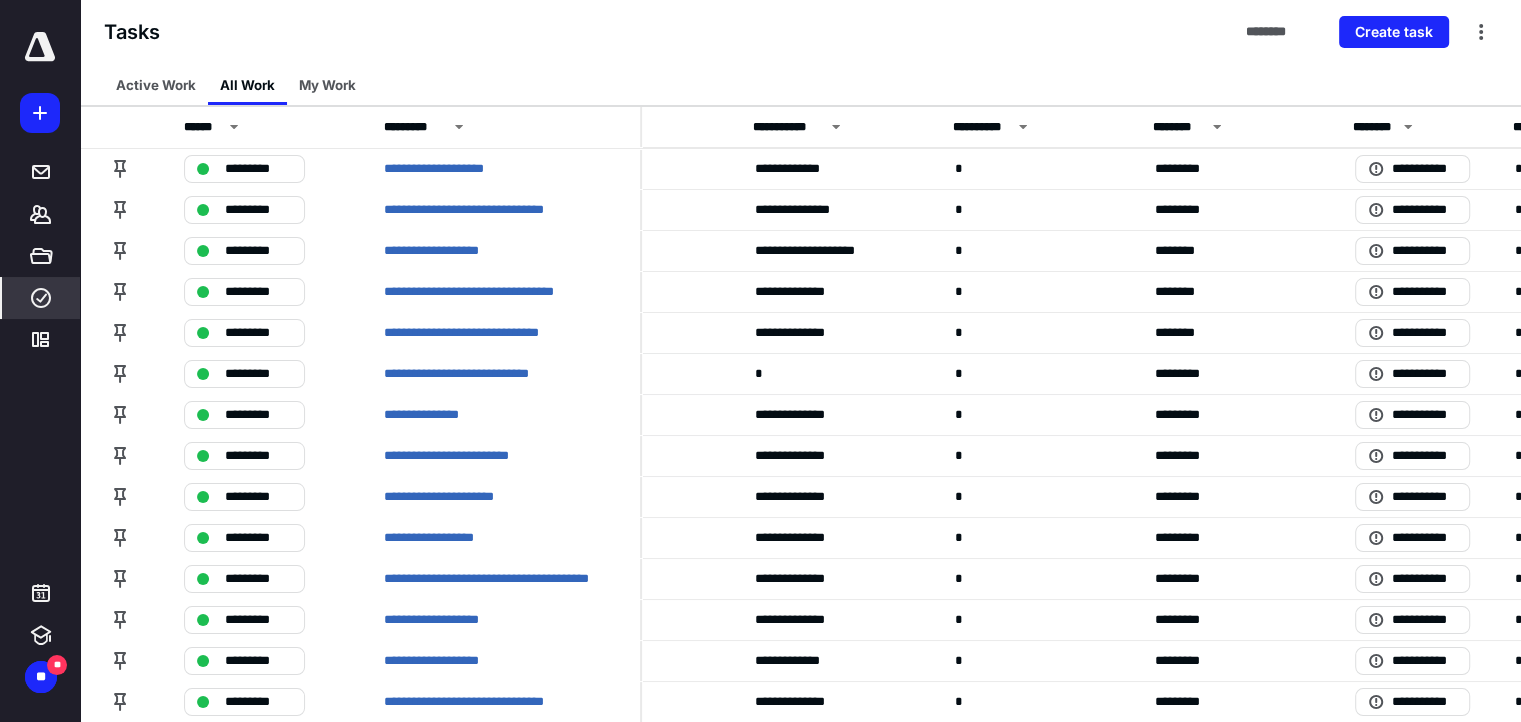 click on "********" at bounding box center (1233, 127) 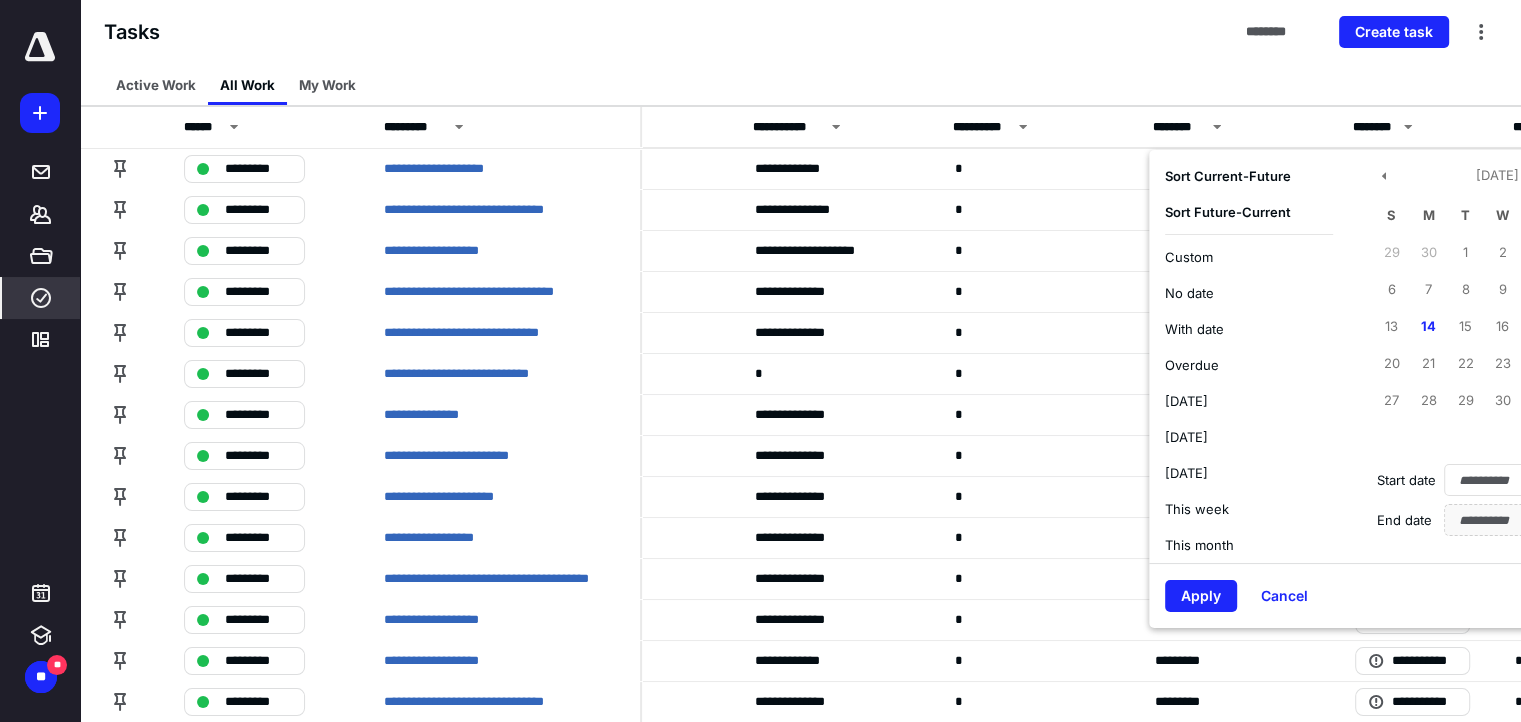 click on "Current  -  Future" at bounding box center (1241, 176) 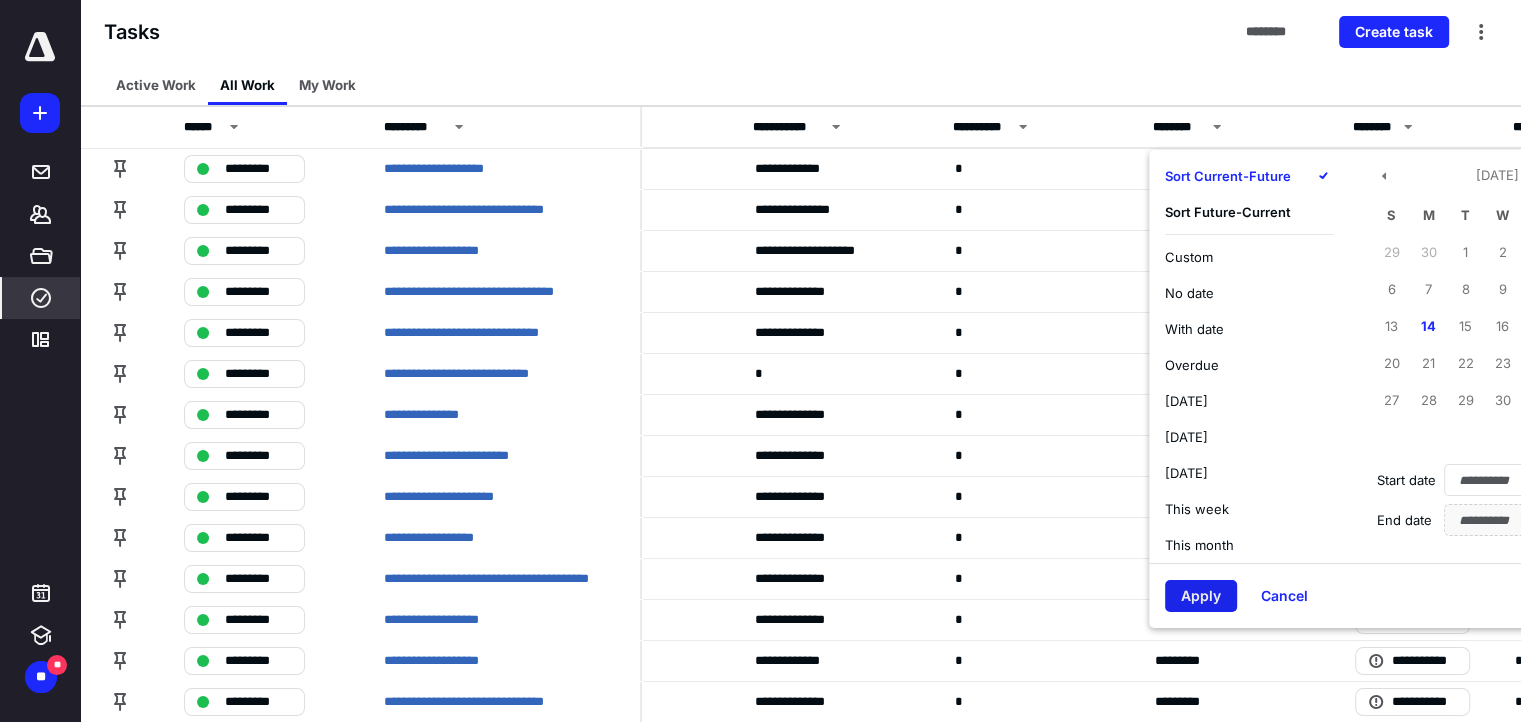 click on "Apply" at bounding box center [1201, 596] 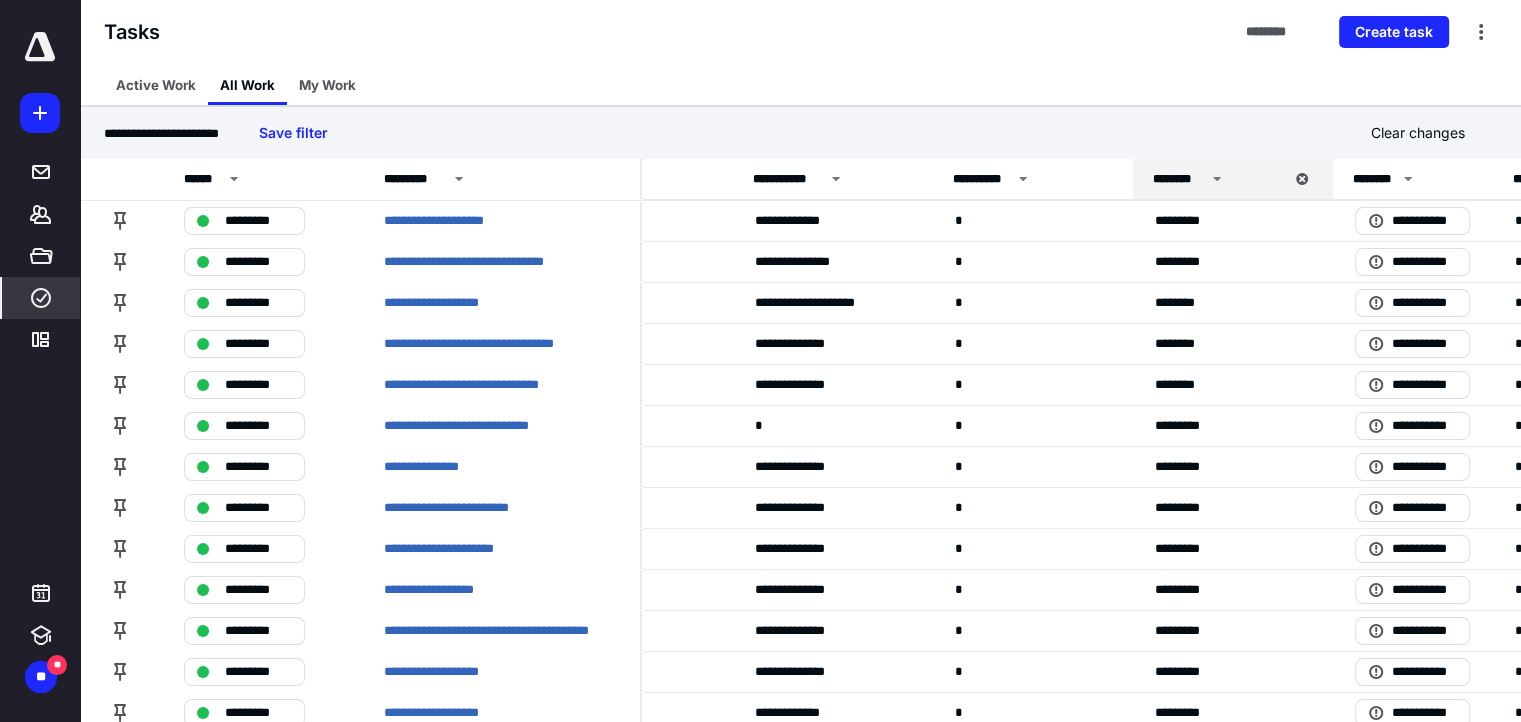click on "********" at bounding box center [1218, 179] 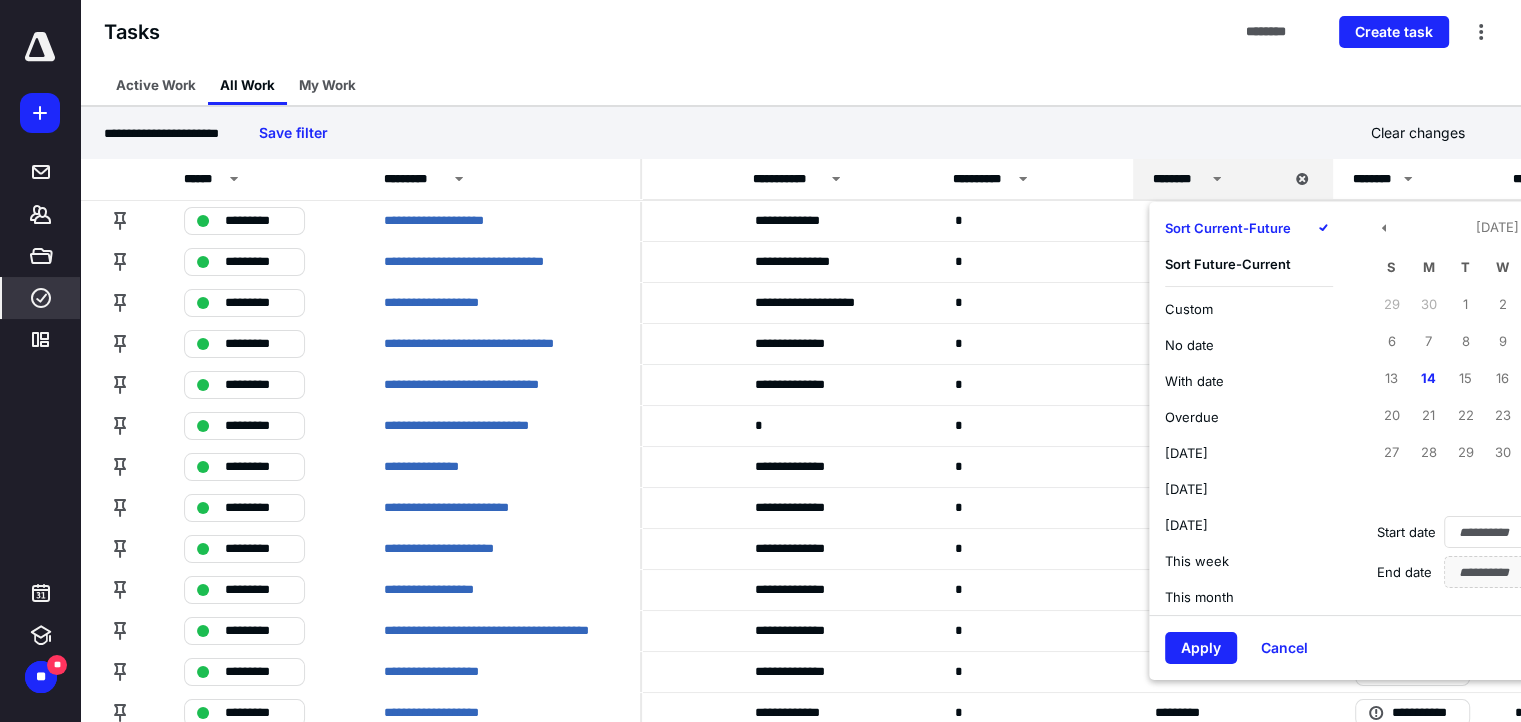 click on "Future  -  Current" at bounding box center [1241, 264] 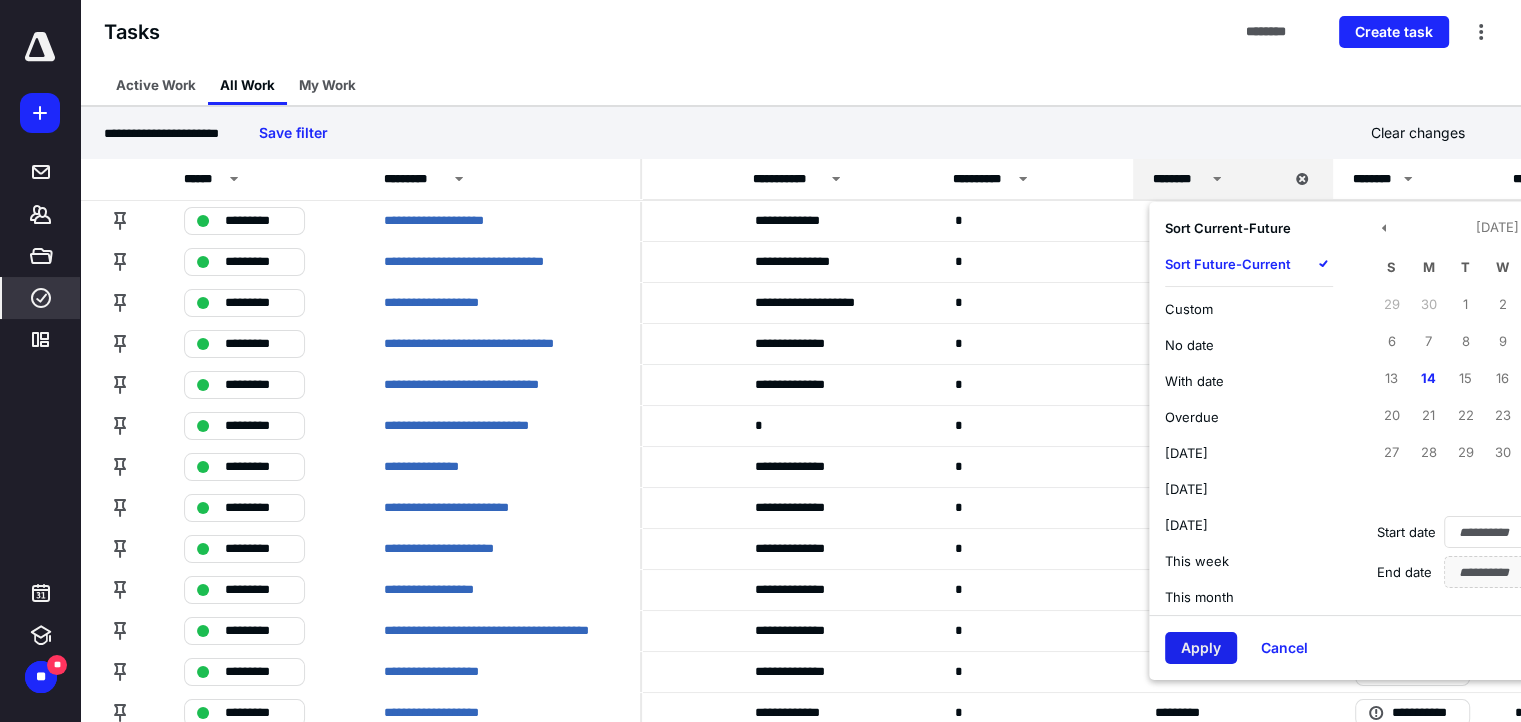click on "Apply" at bounding box center [1201, 648] 